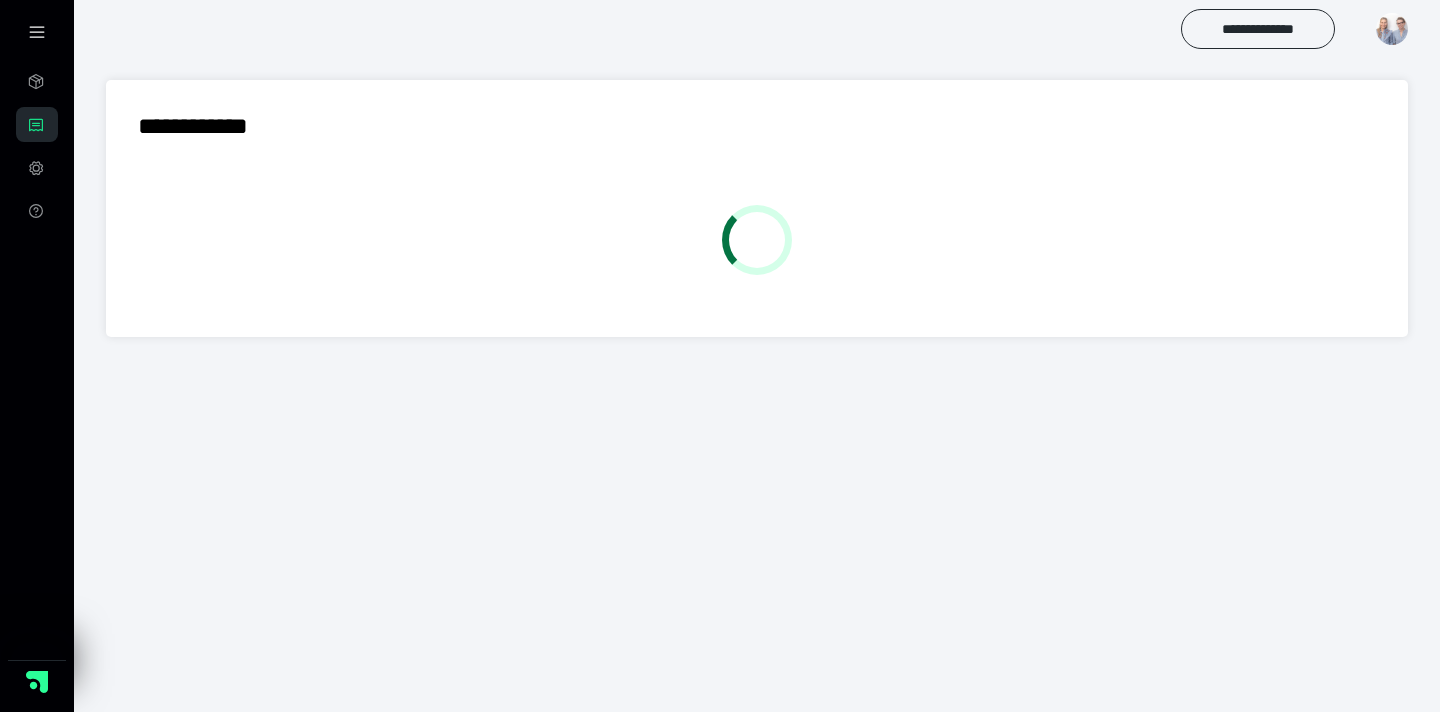 scroll, scrollTop: 0, scrollLeft: 0, axis: both 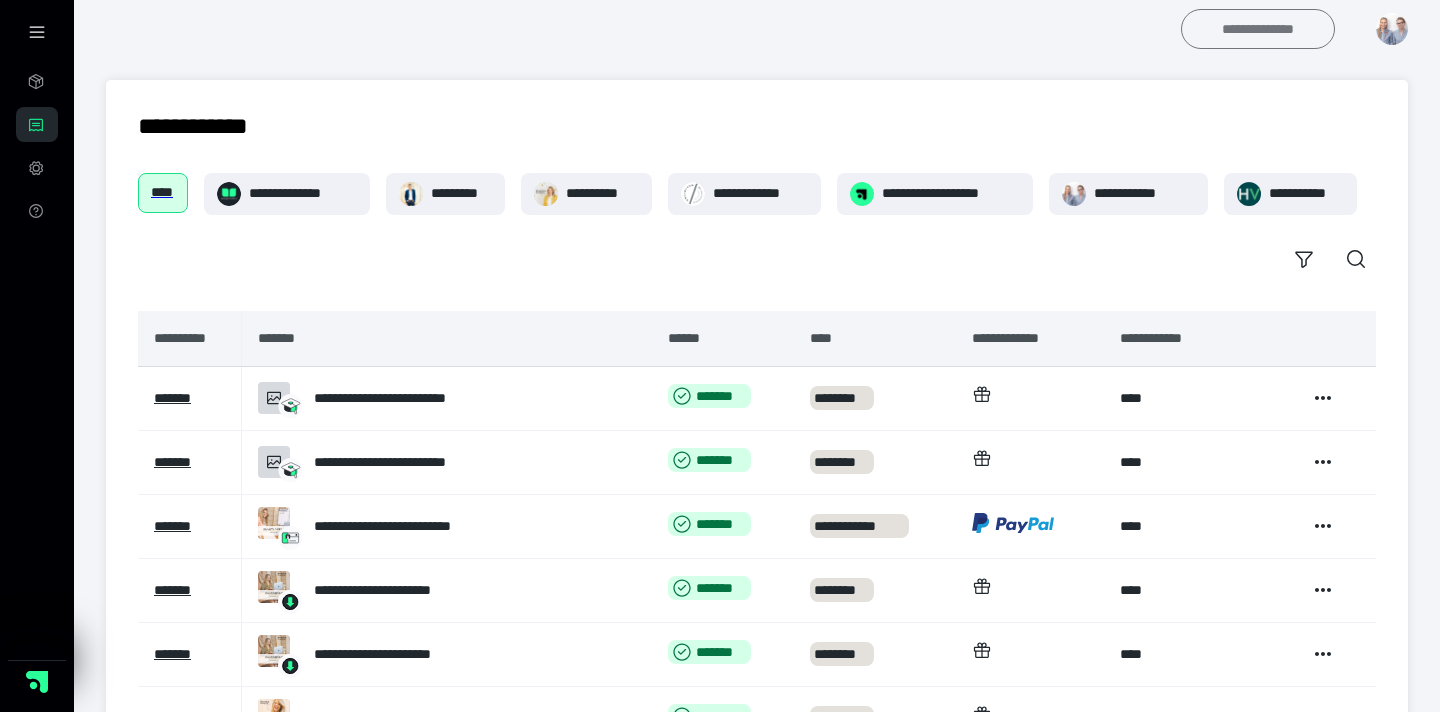 click on "**********" at bounding box center (1258, 29) 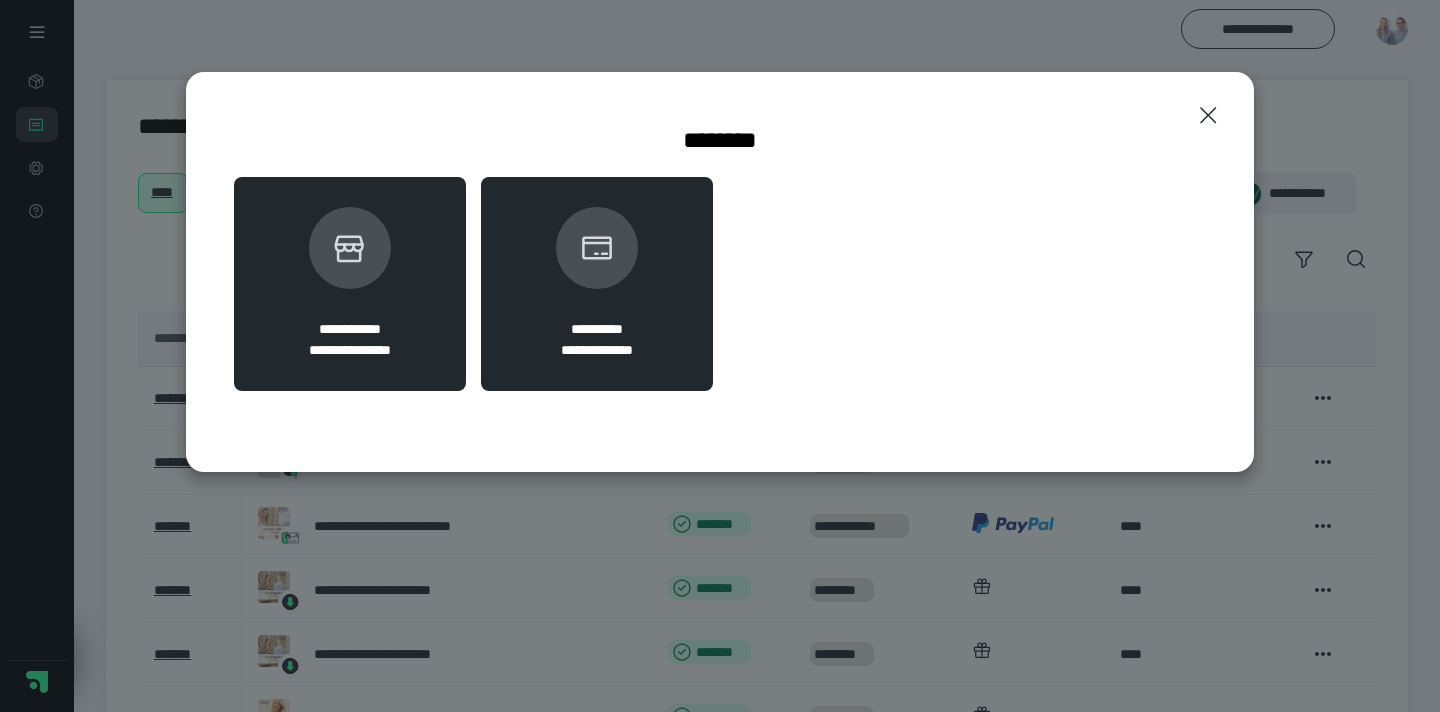 click at bounding box center [350, 248] 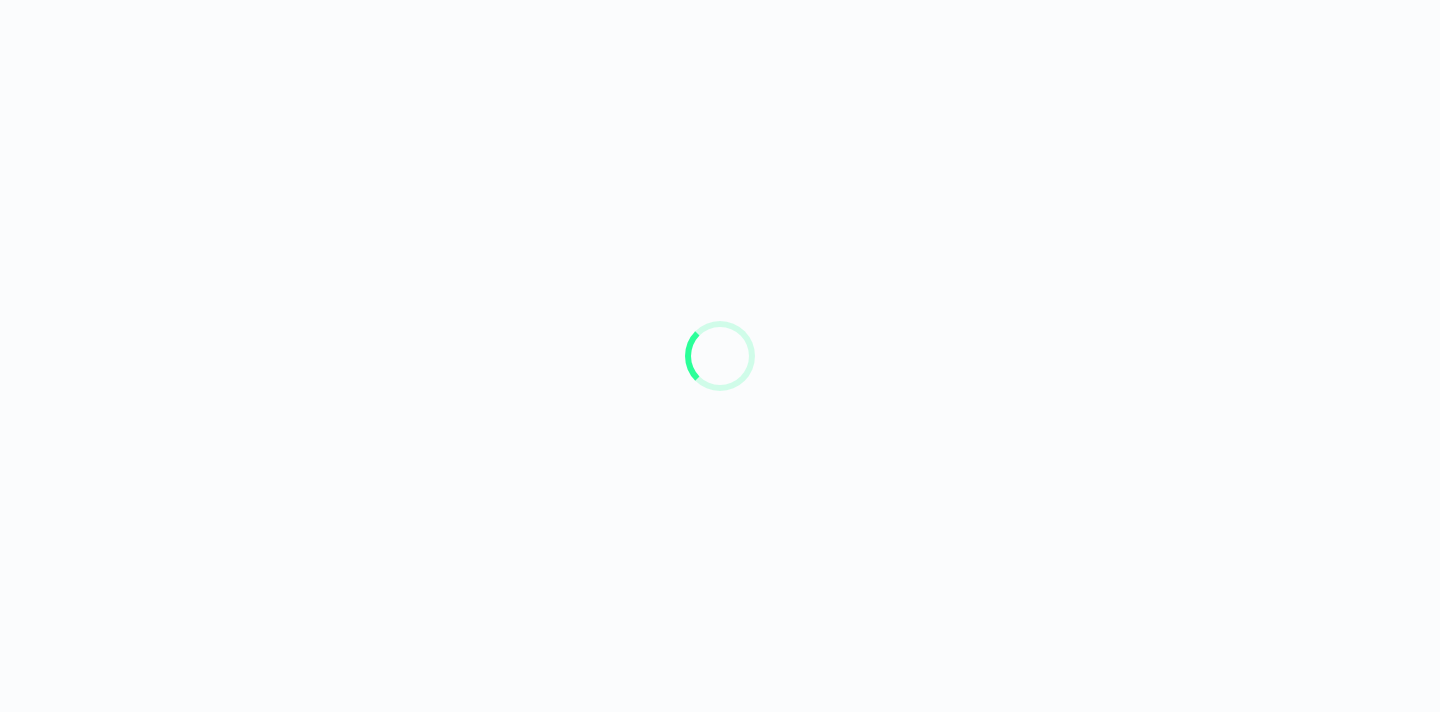 scroll, scrollTop: 0, scrollLeft: 0, axis: both 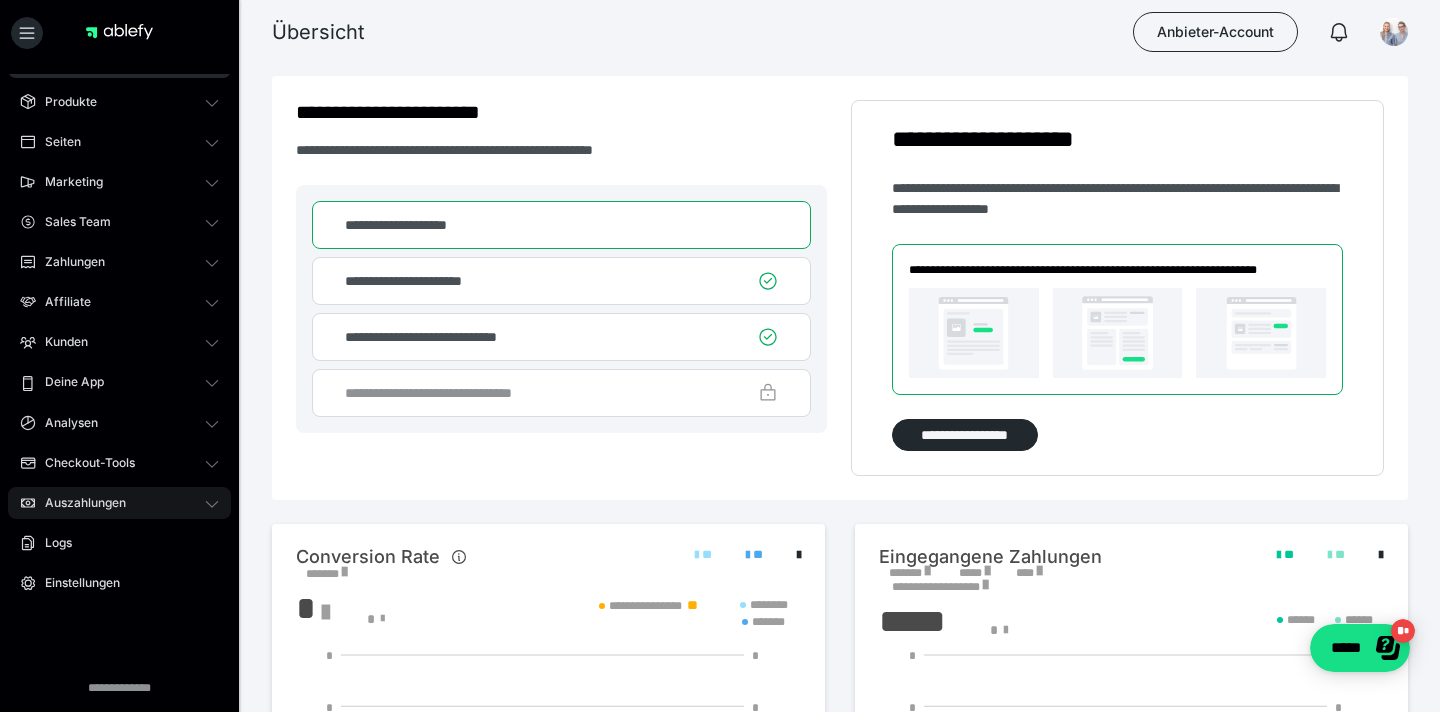 click 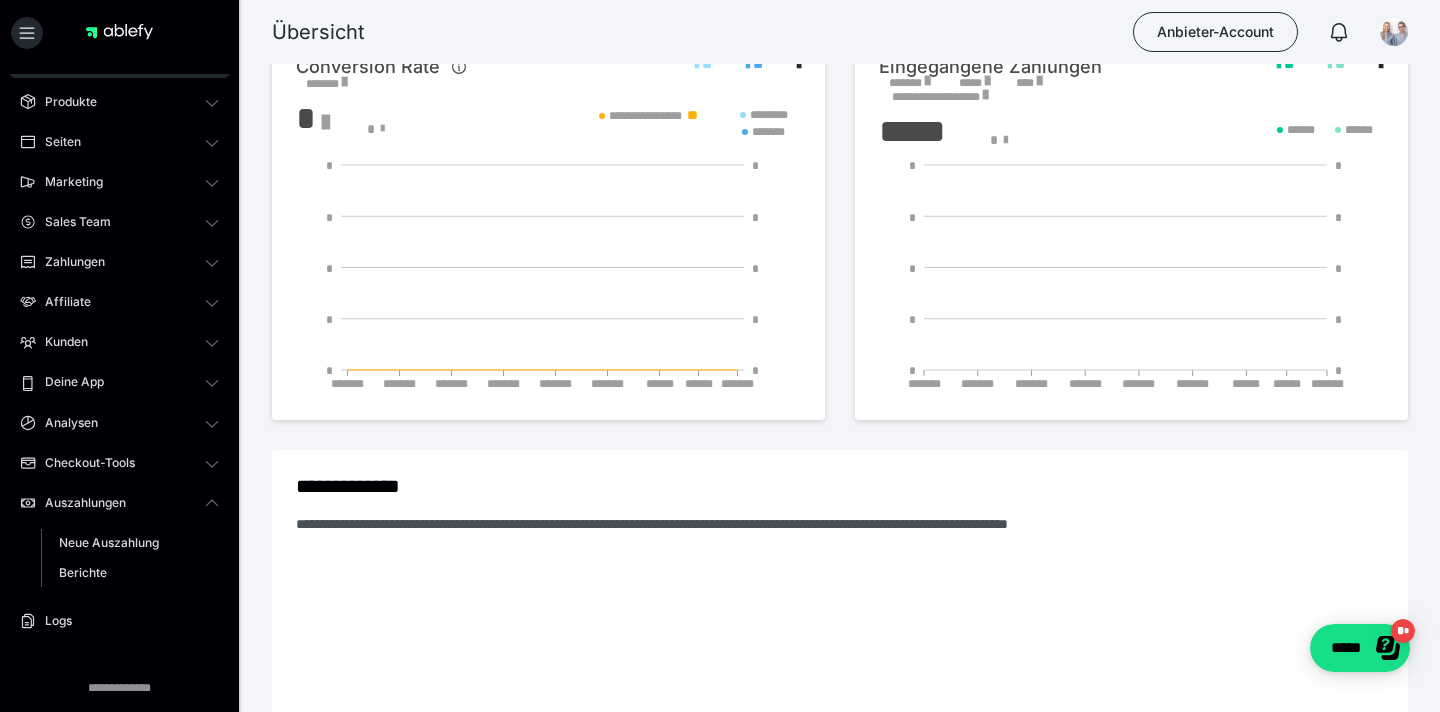 scroll, scrollTop: 0, scrollLeft: 0, axis: both 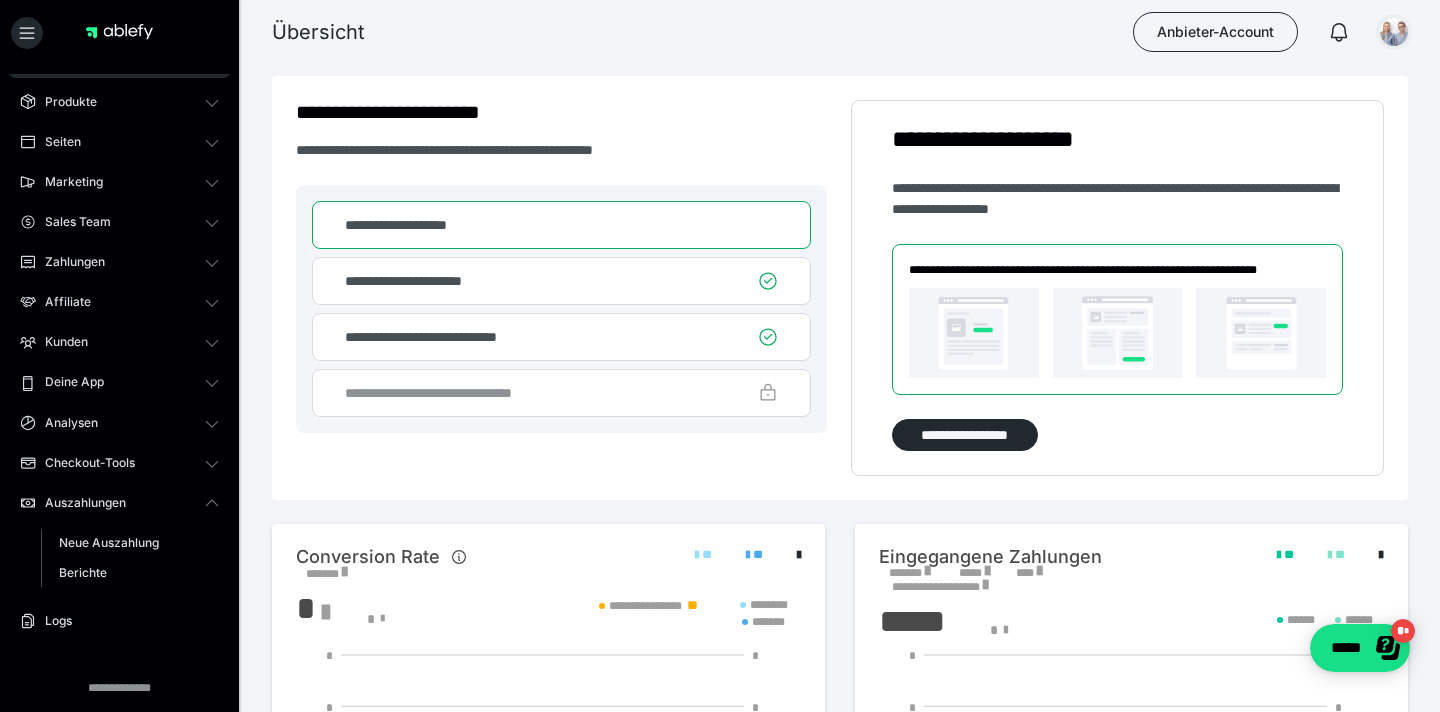 click at bounding box center [1394, 32] 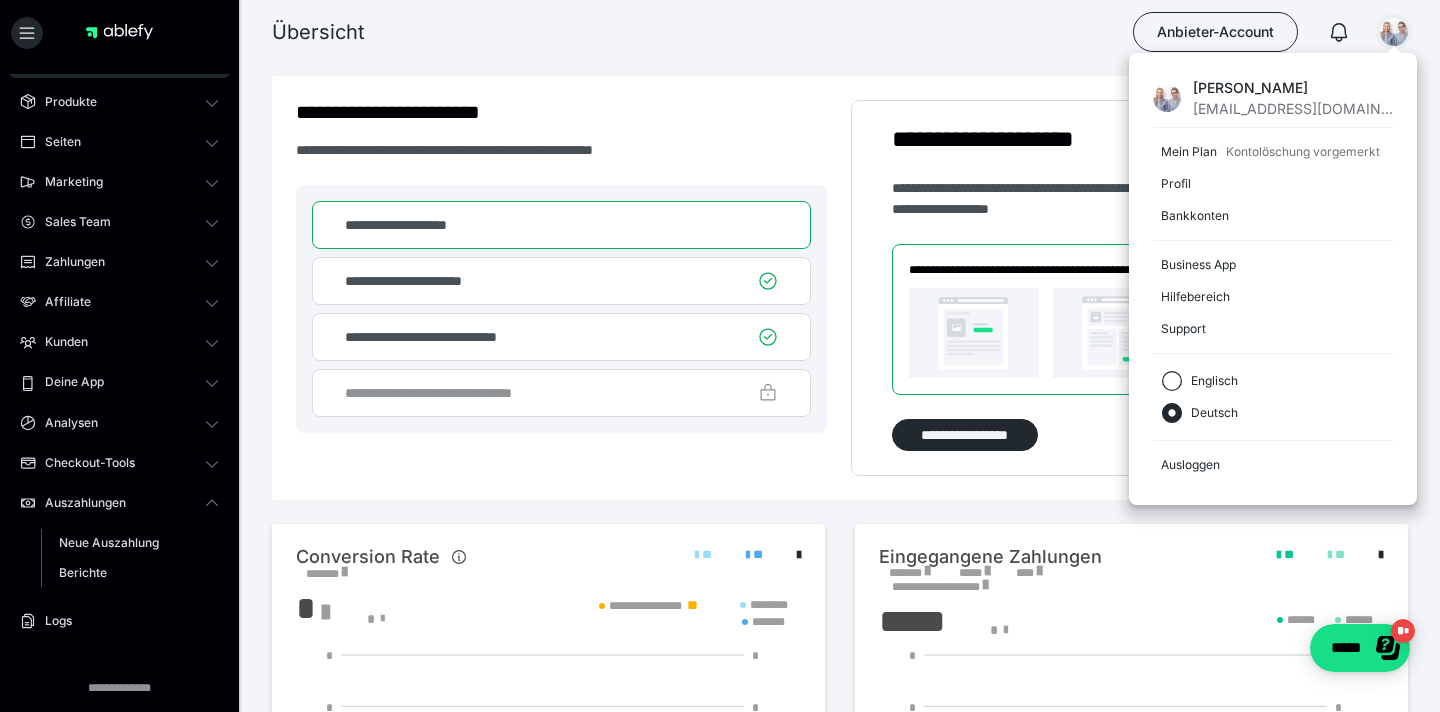 click on "Übersicht Anbieter-Account [PERSON_NAME] [EMAIL_ADDRESS][DOMAIN_NAME] Mein Plan Kontolöschung vorgemerkt Profil Bankkonten Business App Hilfebereich Support Englisch Deutsch Ausloggen" at bounding box center [720, 32] 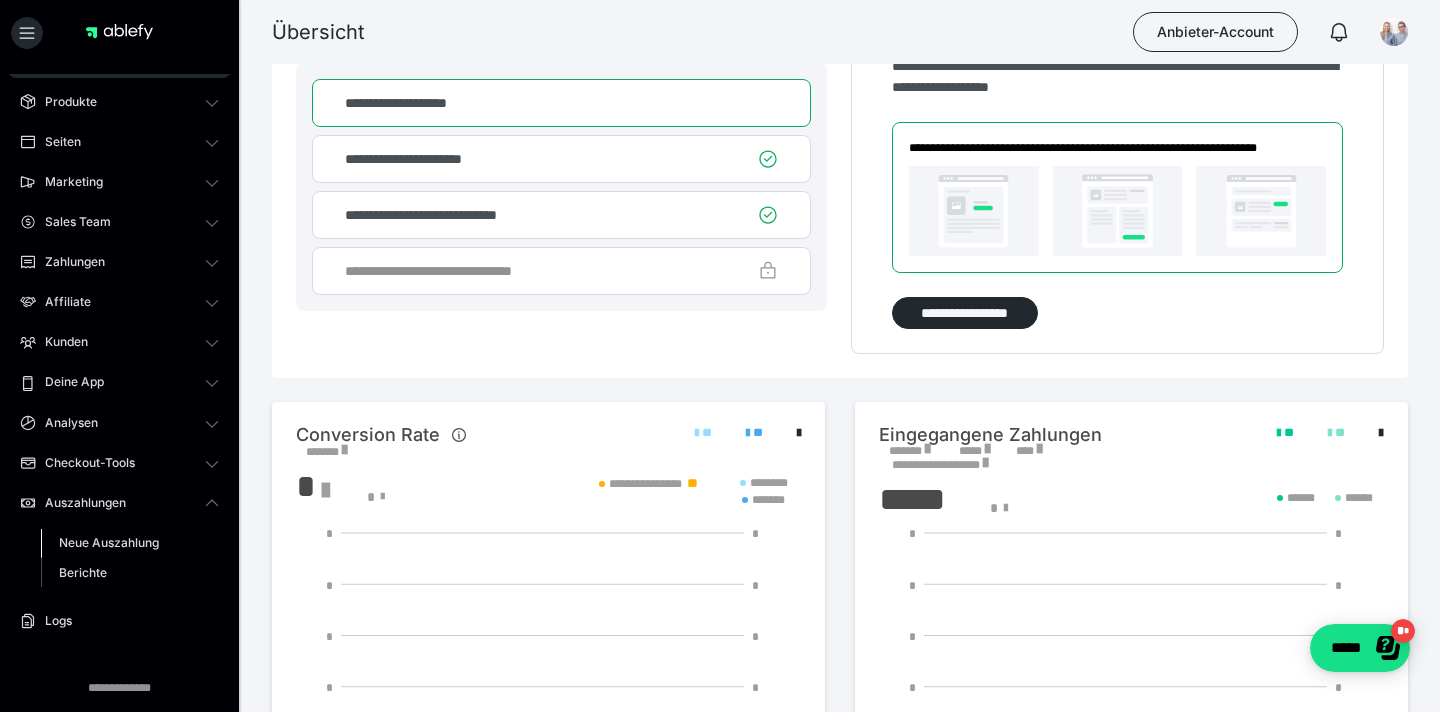 scroll, scrollTop: 115, scrollLeft: 0, axis: vertical 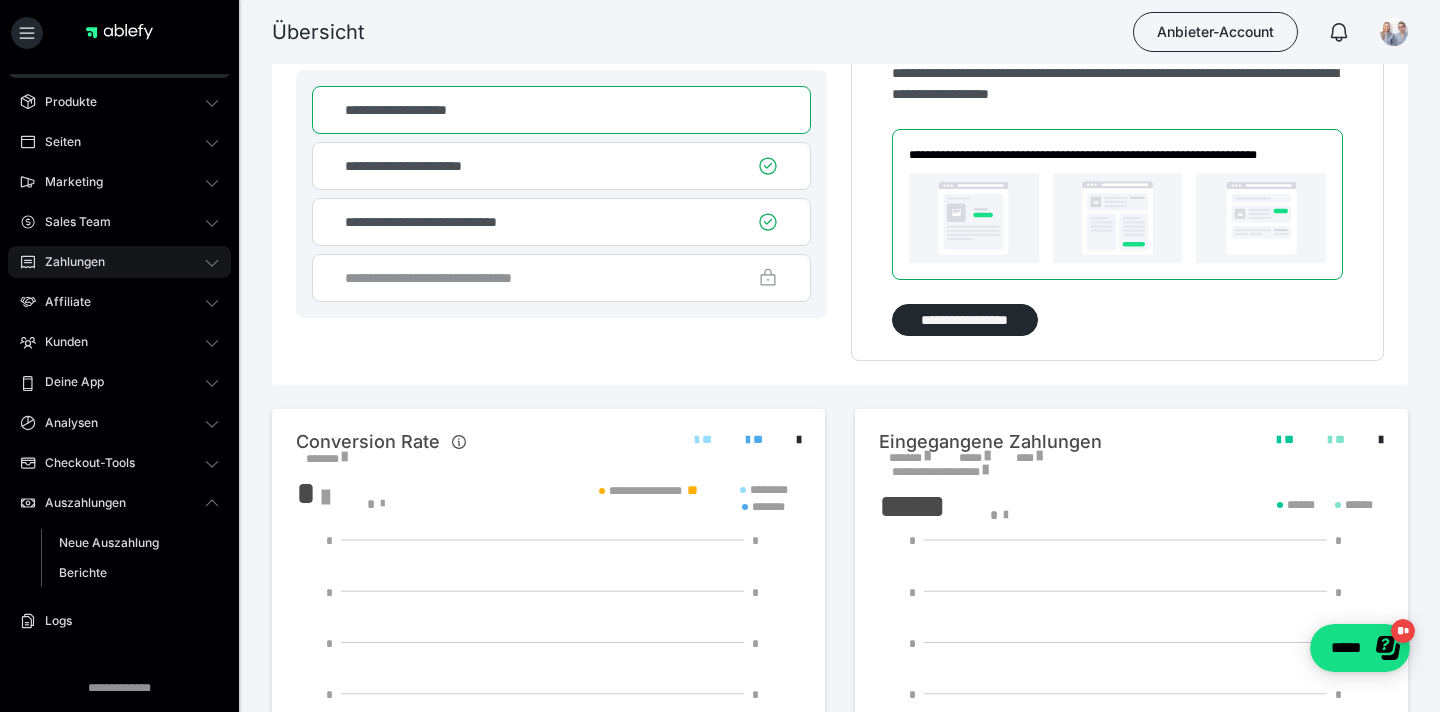 click 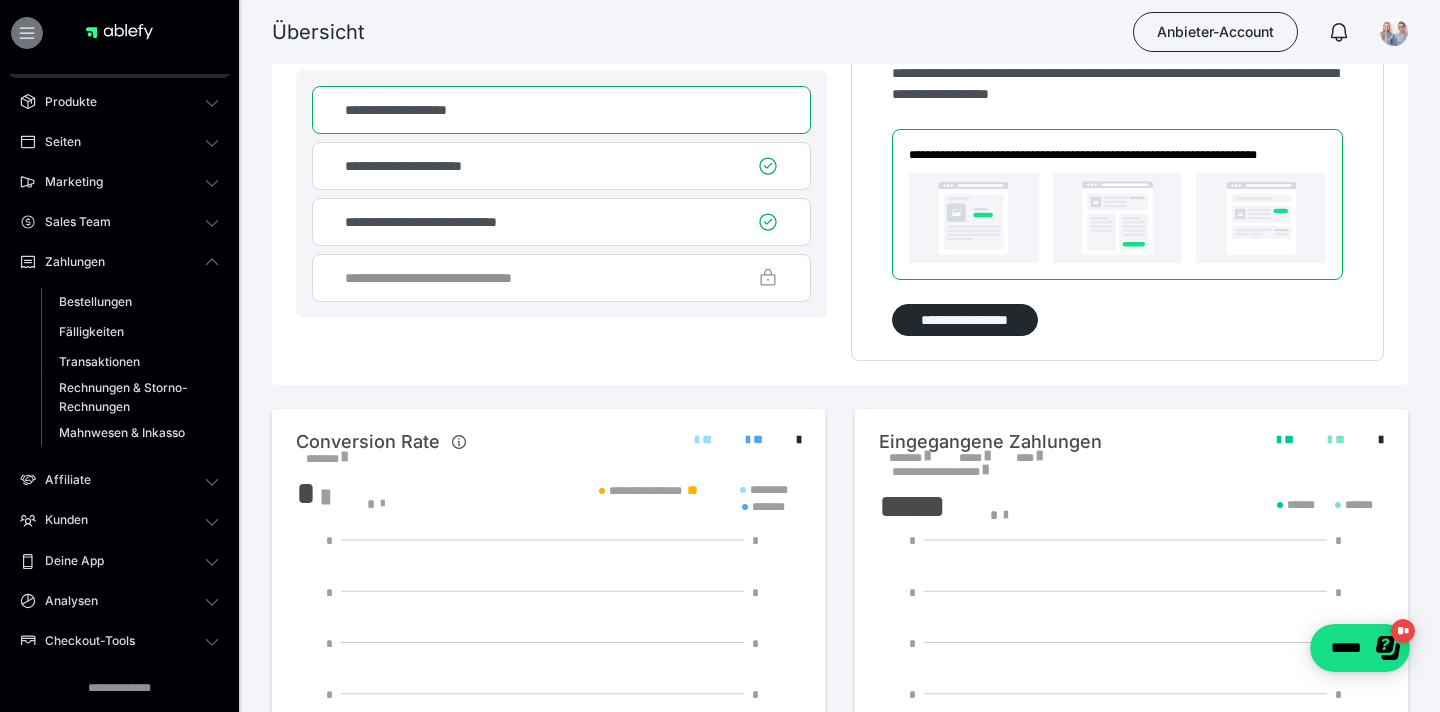 click 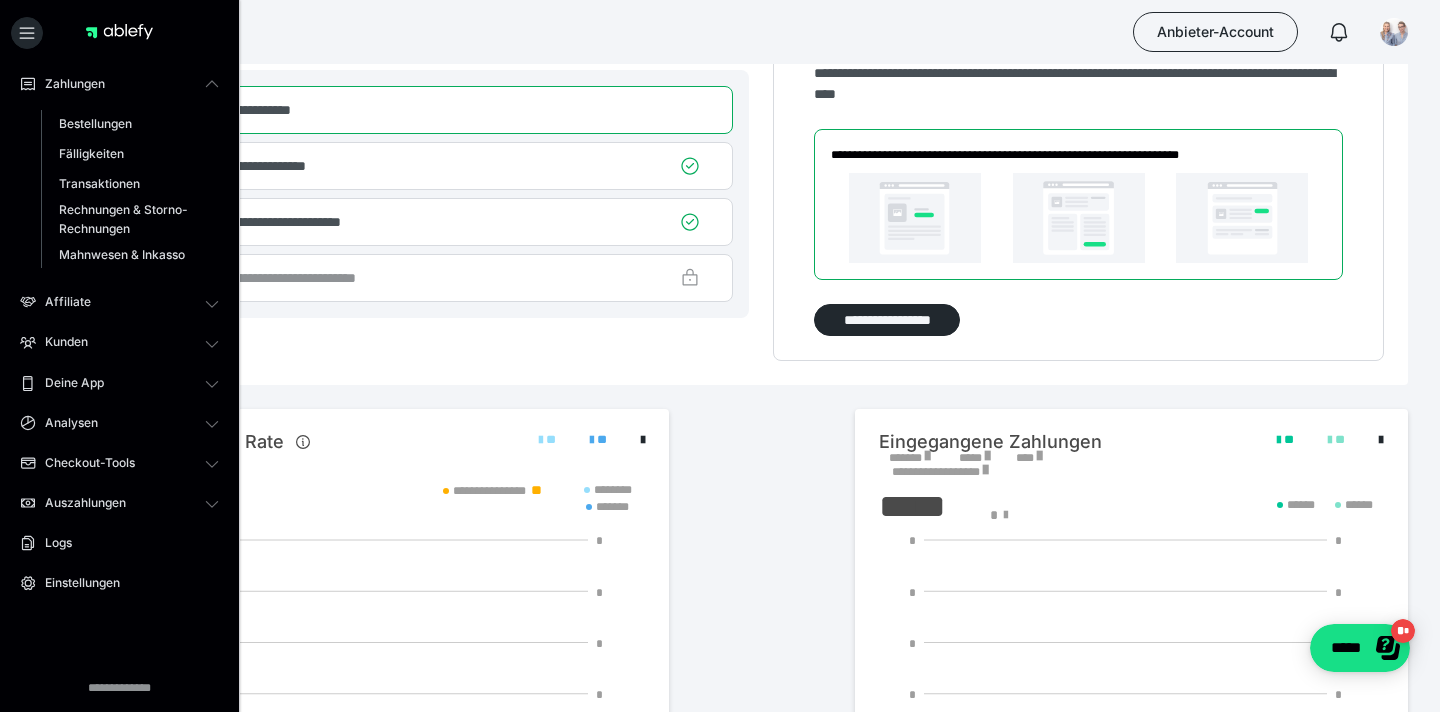 scroll, scrollTop: 29, scrollLeft: 0, axis: vertical 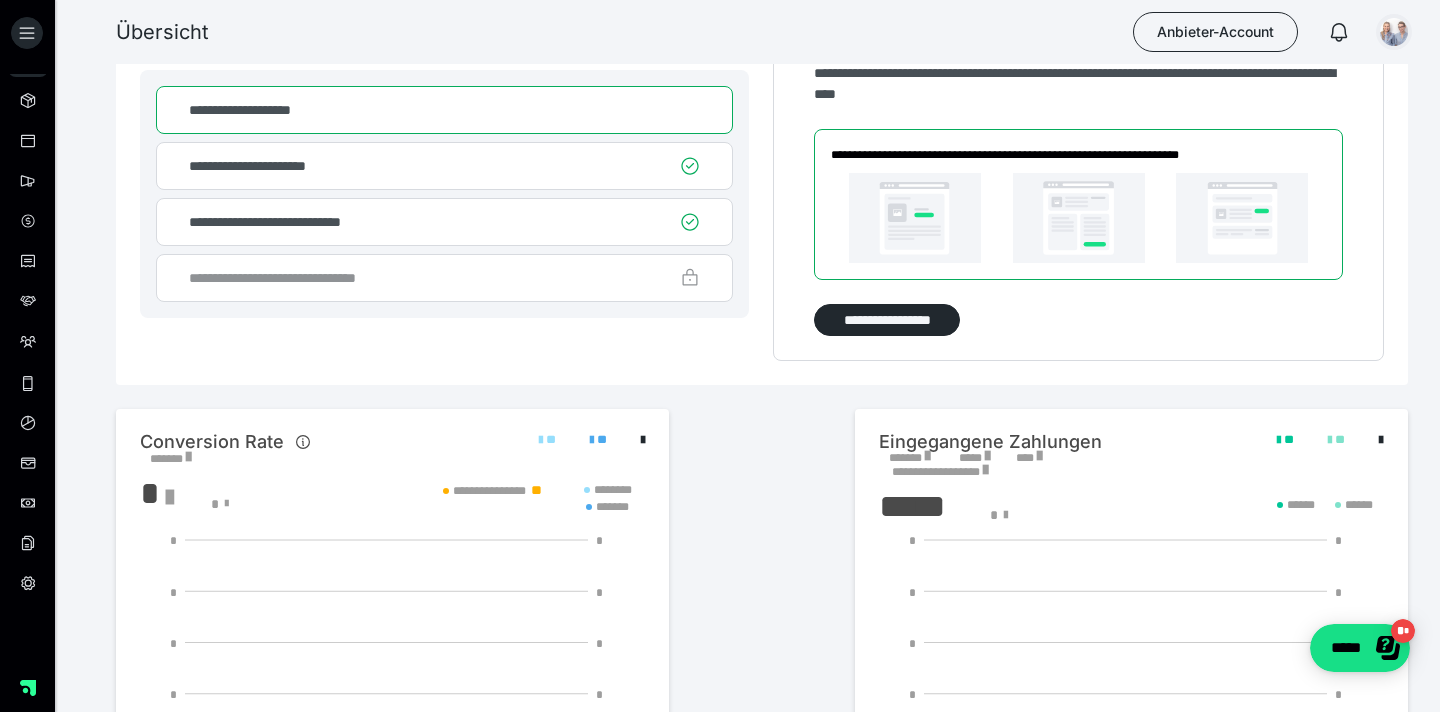 click at bounding box center (1394, 32) 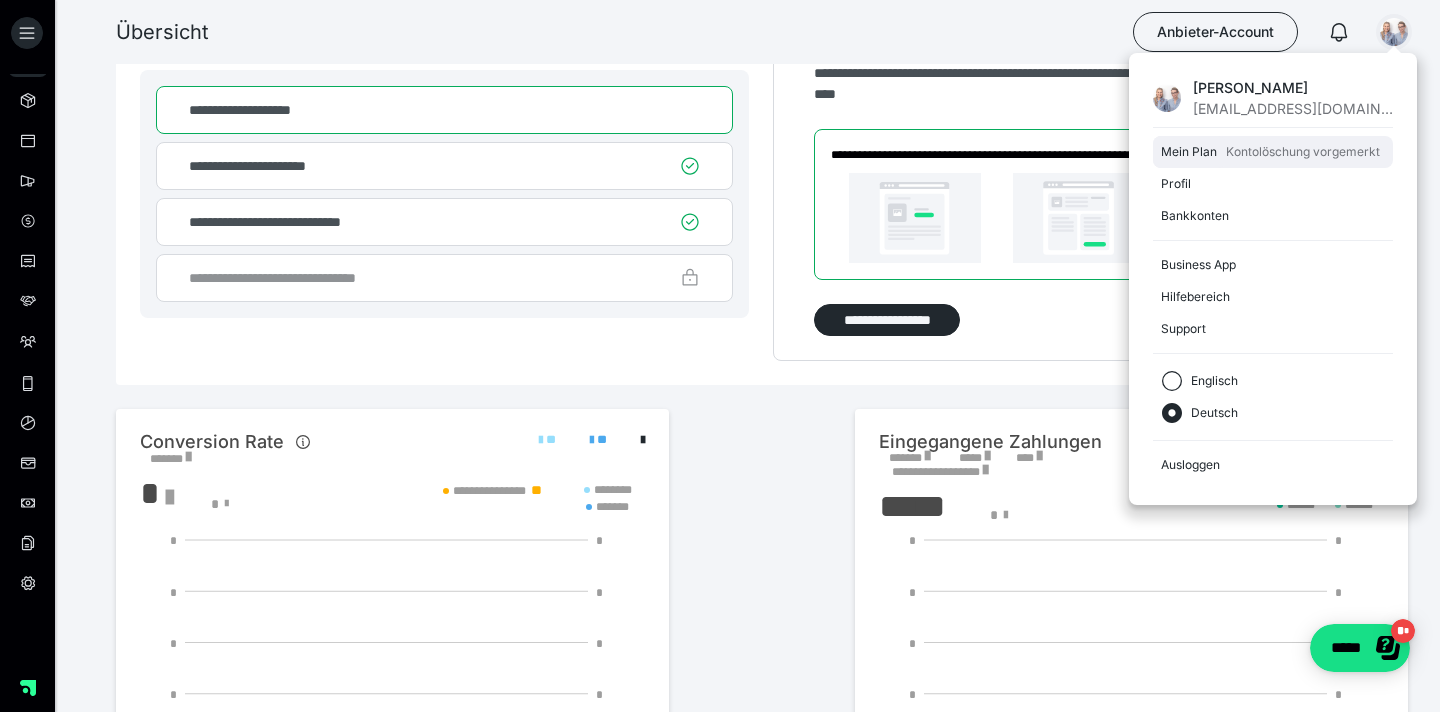 click on "Mein Plan" at bounding box center (1189, 152) 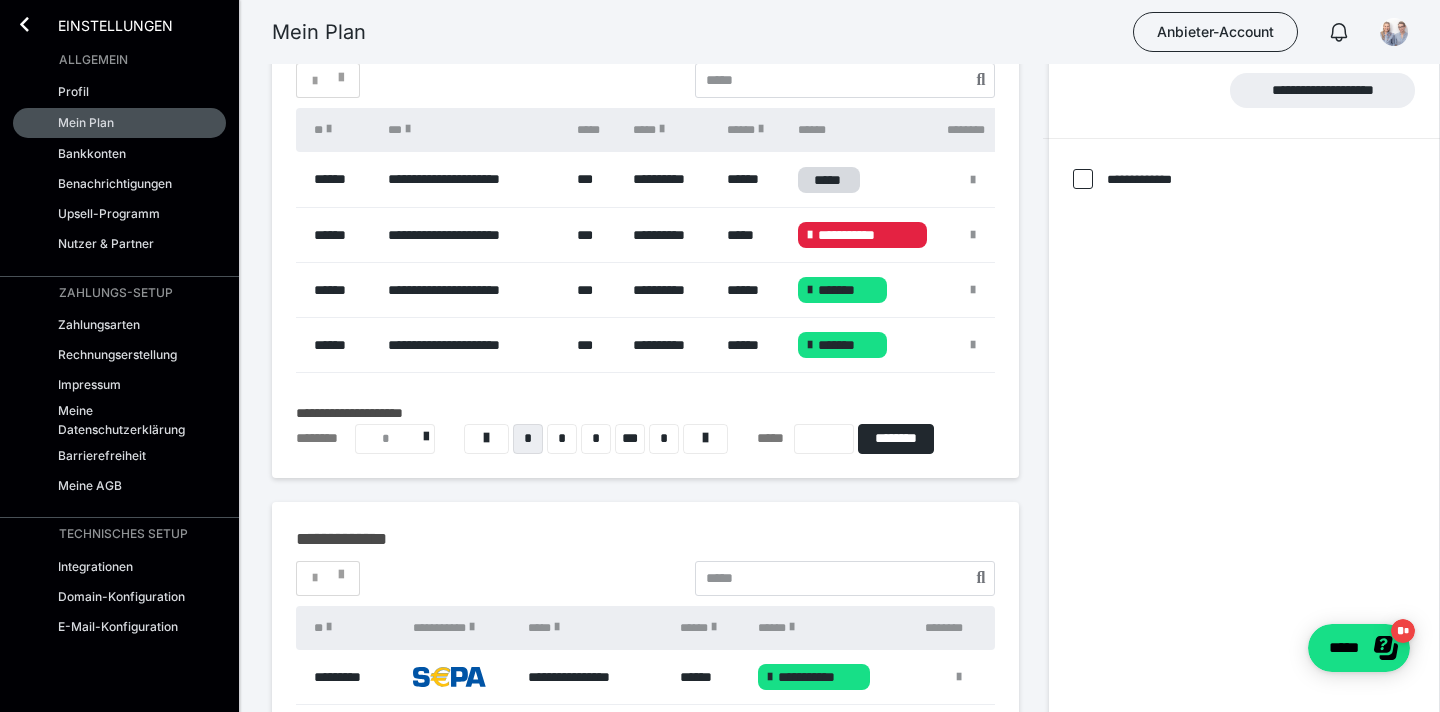scroll, scrollTop: 313, scrollLeft: 0, axis: vertical 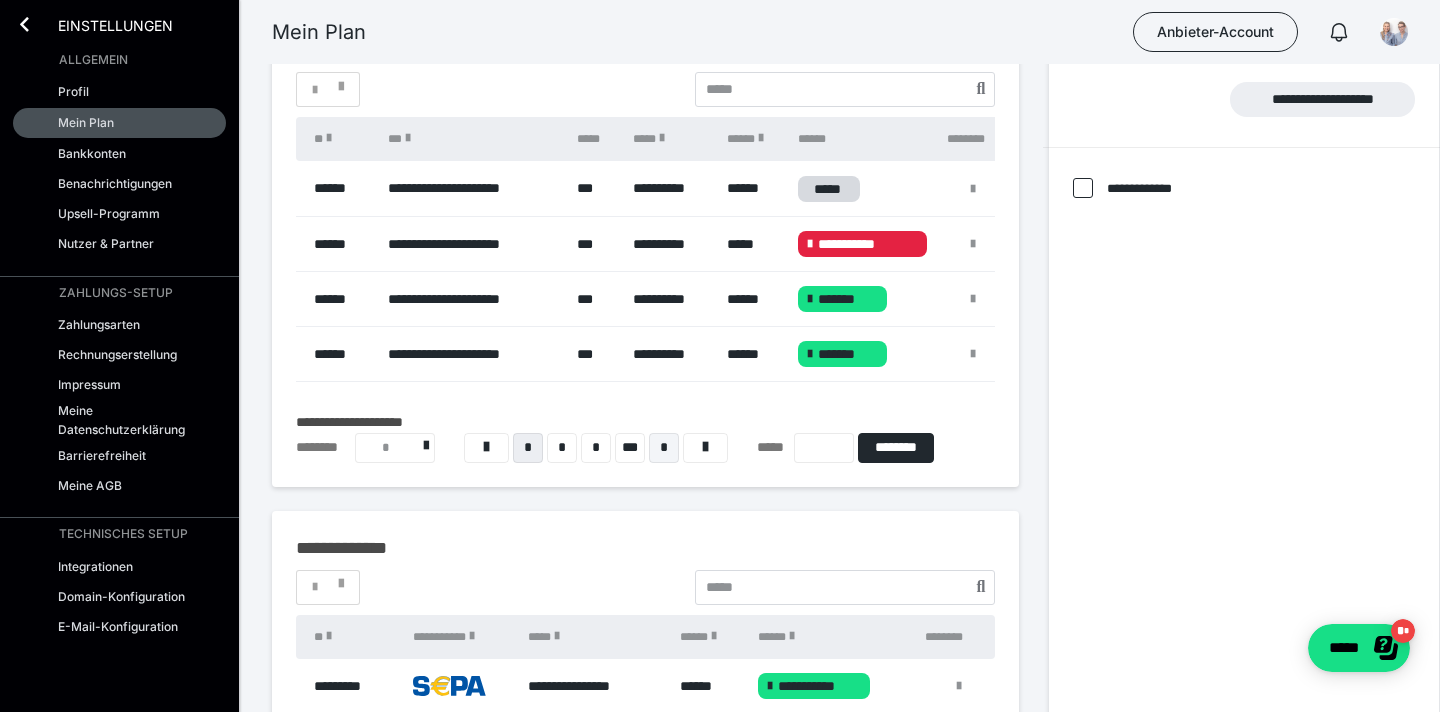 click on "*" at bounding box center [664, 448] 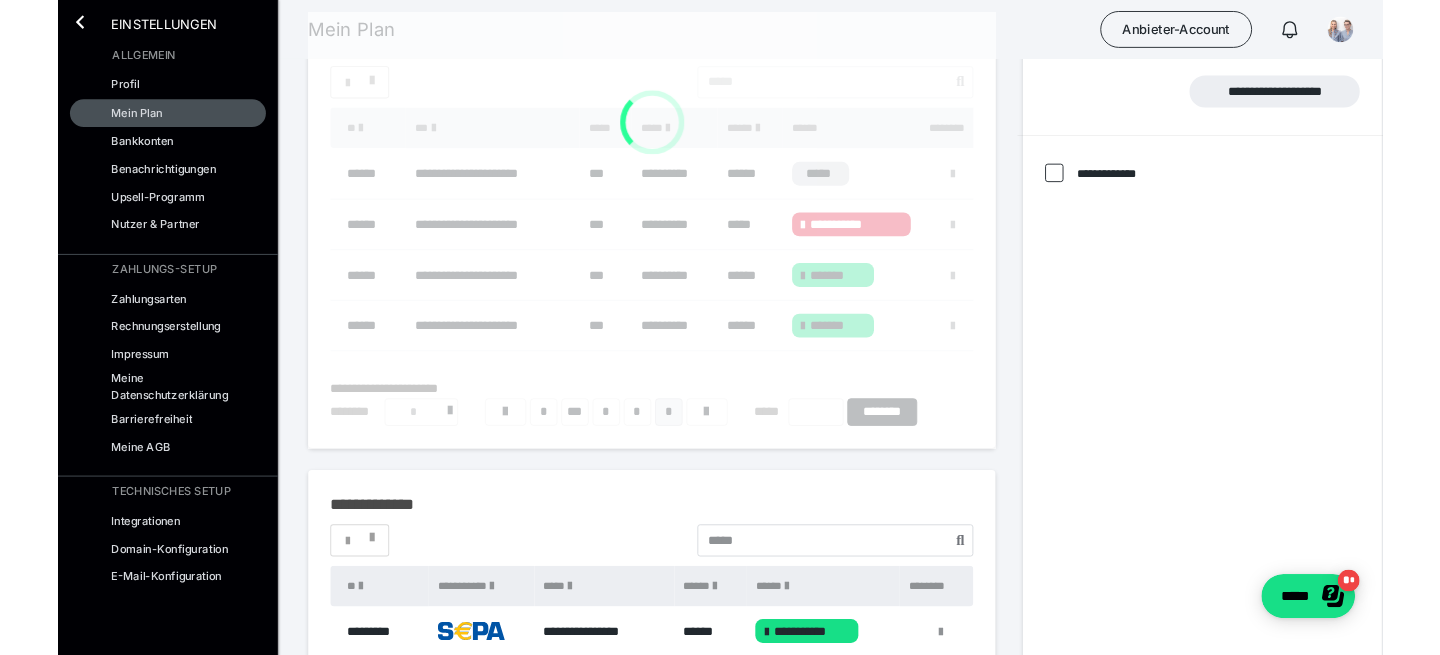 scroll, scrollTop: 250, scrollLeft: 0, axis: vertical 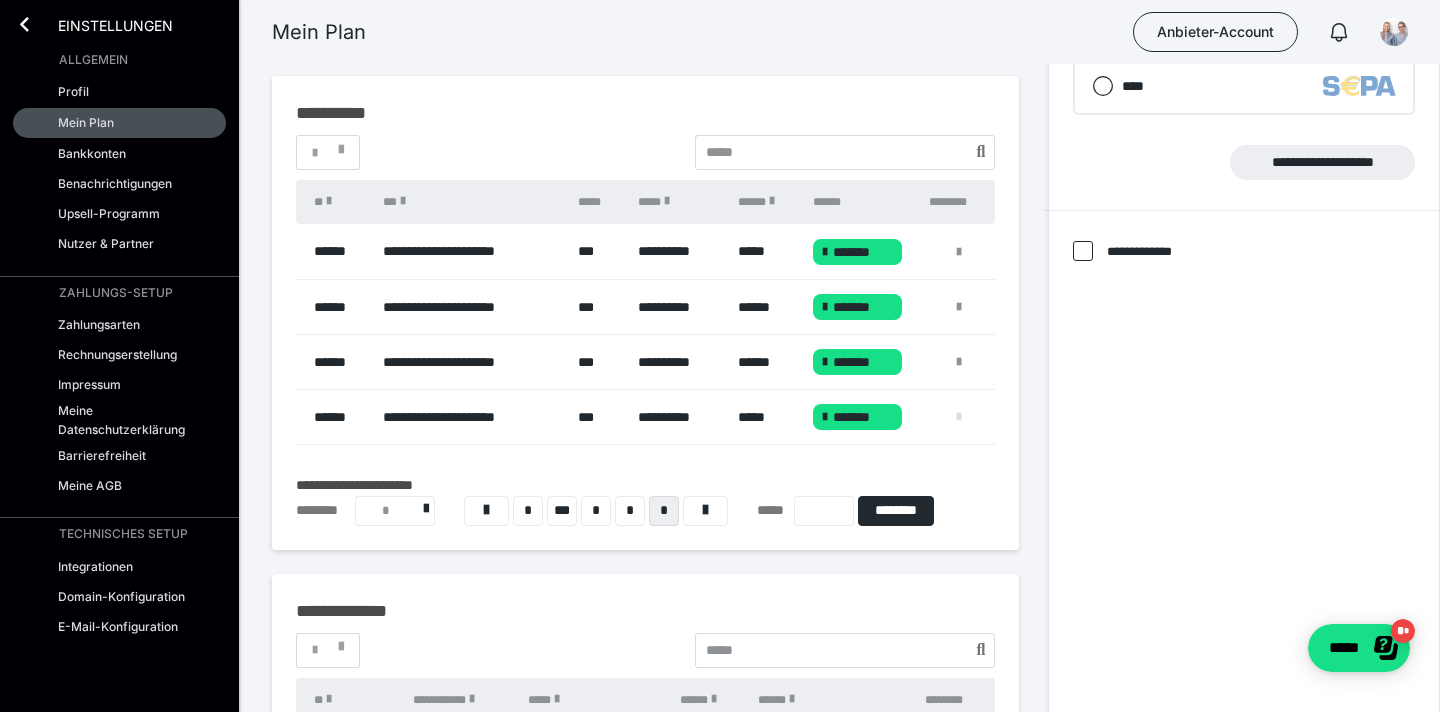 click at bounding box center (959, 417) 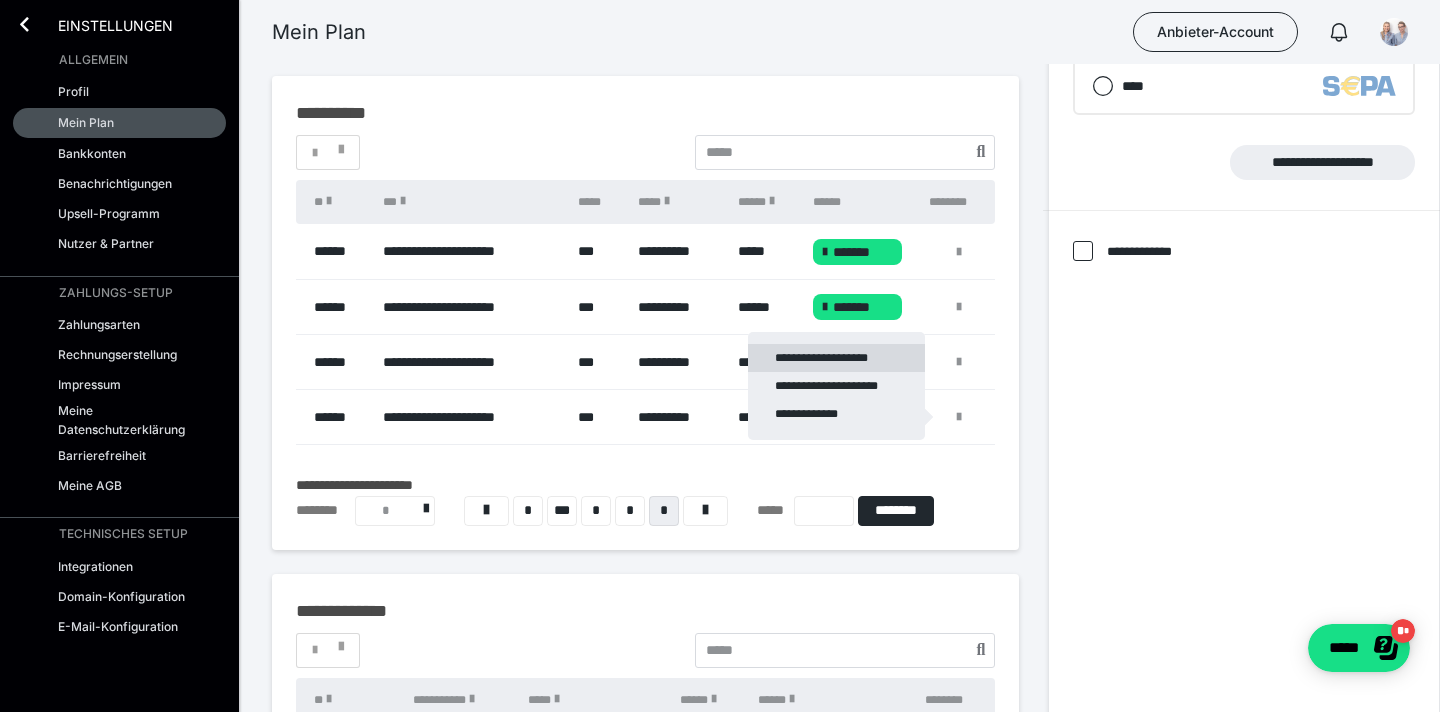 click on "**********" at bounding box center [836, 358] 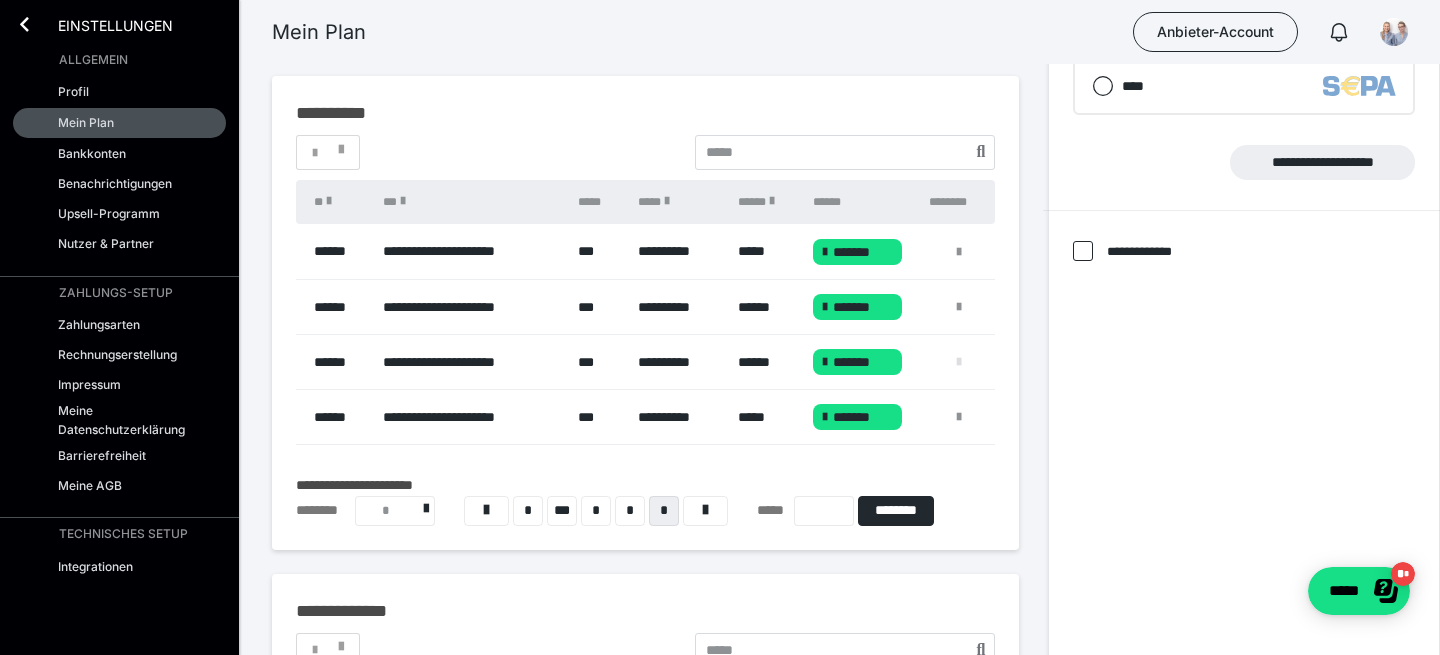 click at bounding box center [959, 362] 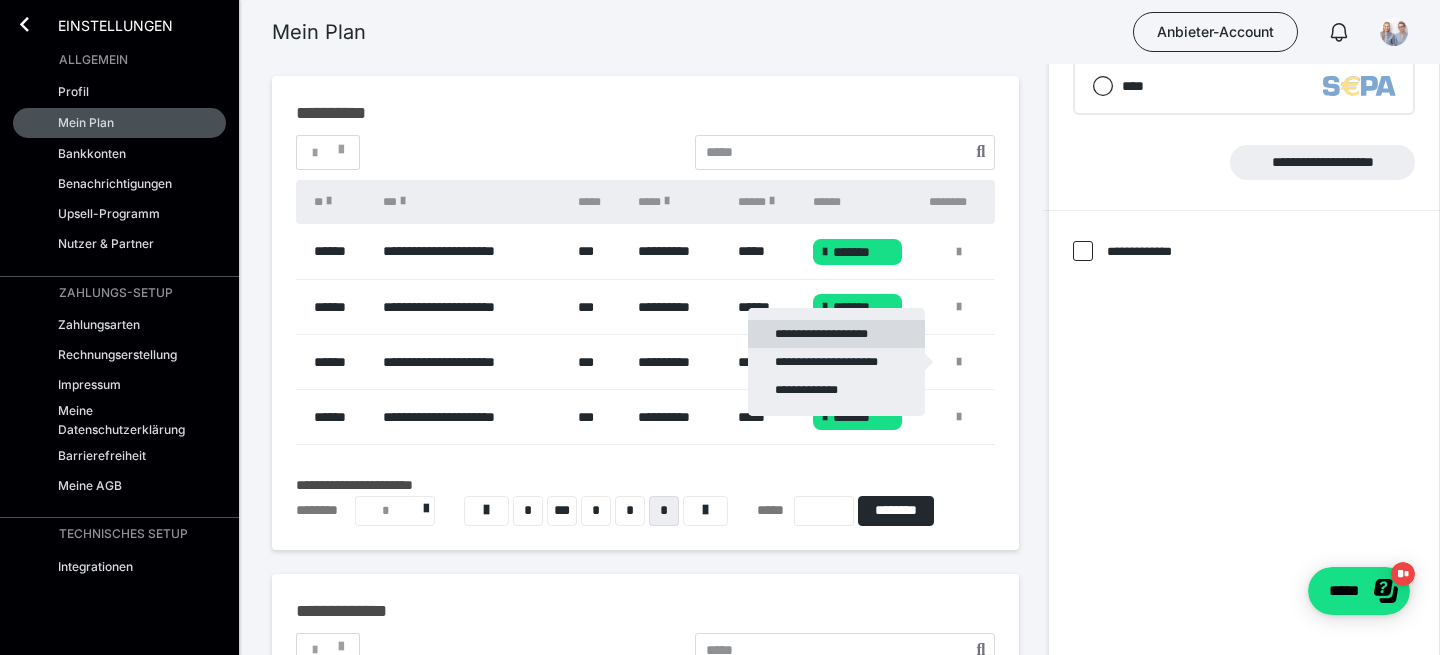 click on "**********" at bounding box center (836, 334) 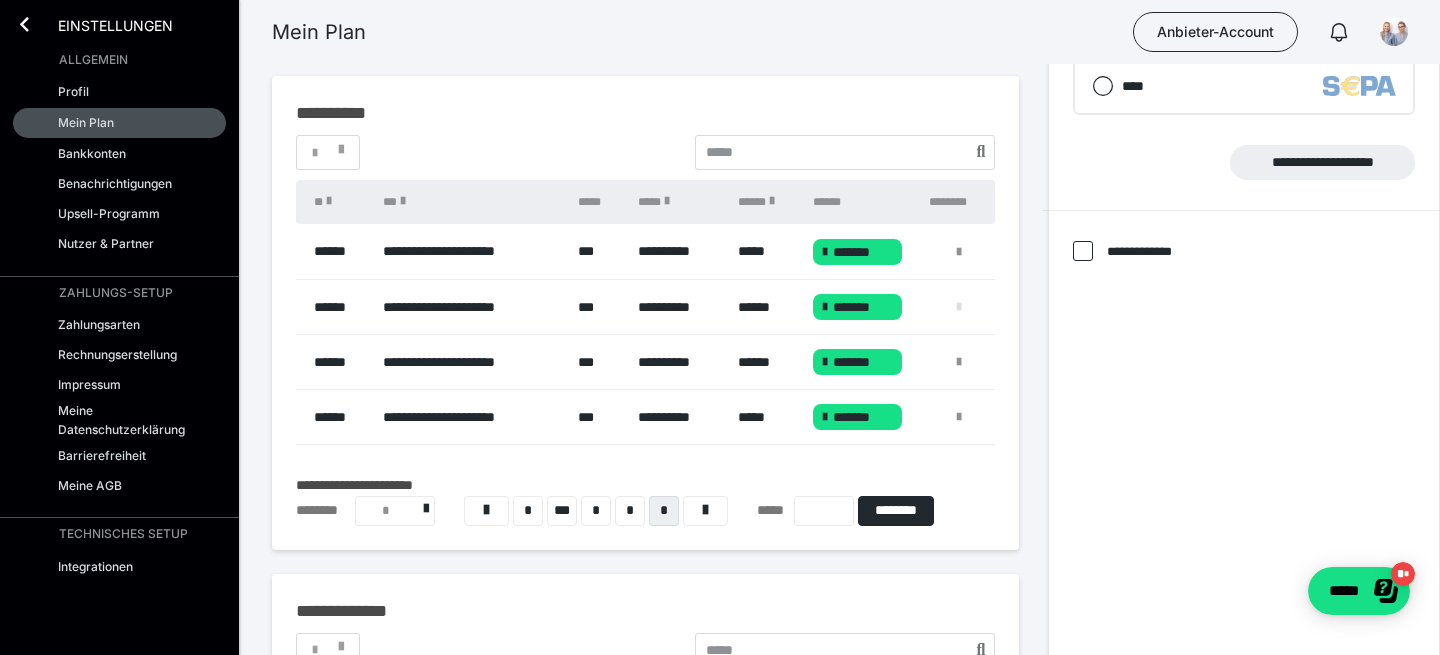 click at bounding box center [959, 307] 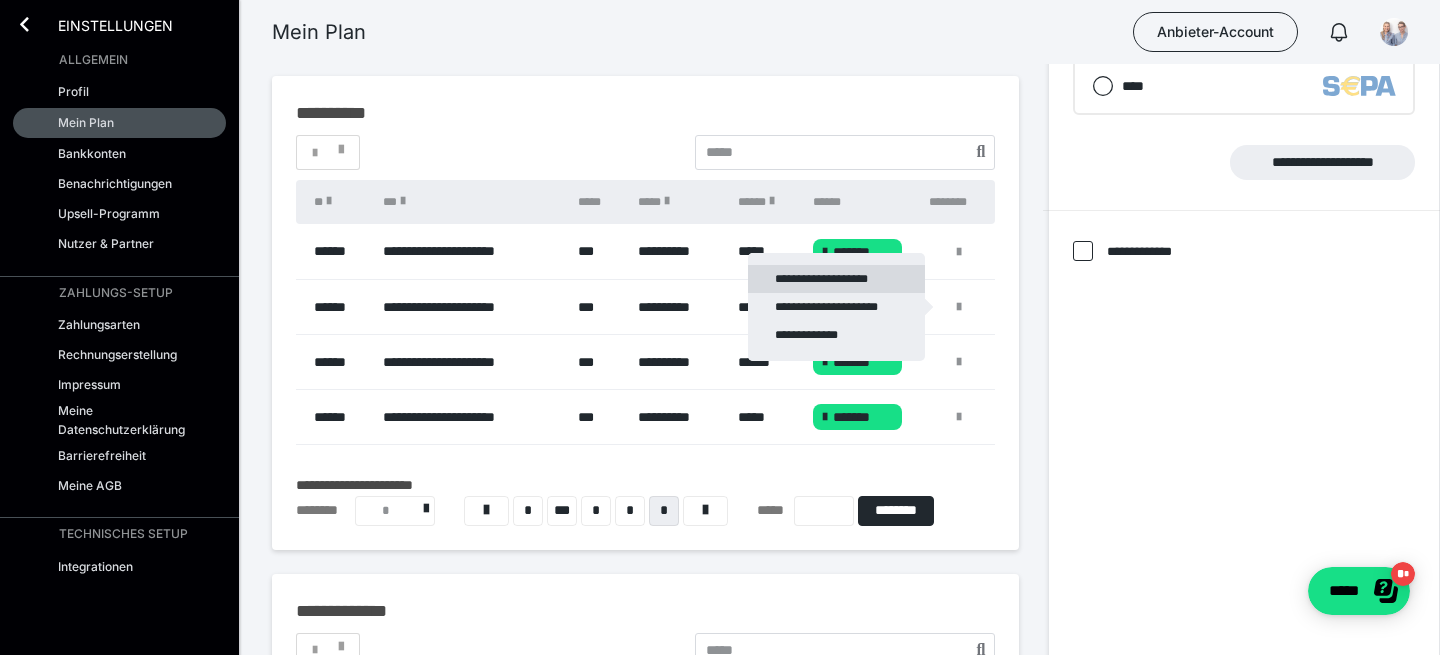 click on "**********" at bounding box center [836, 279] 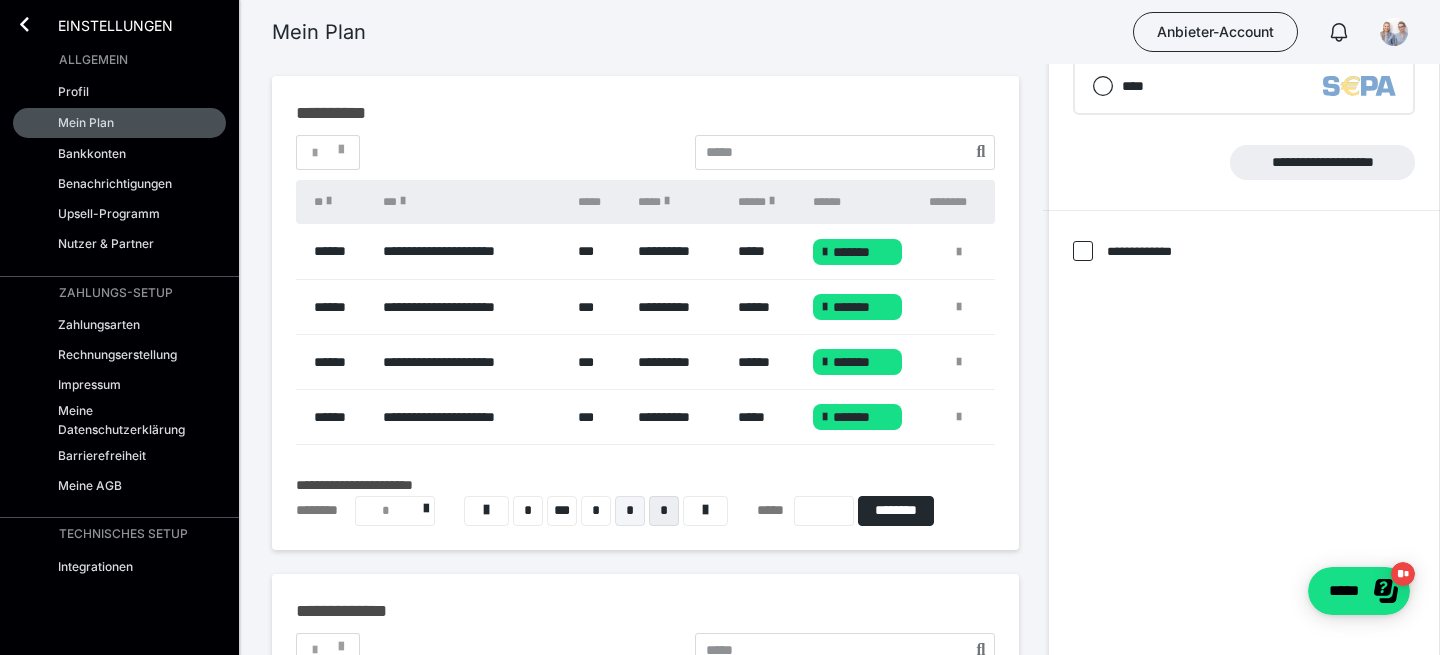 click on "*" at bounding box center [630, 511] 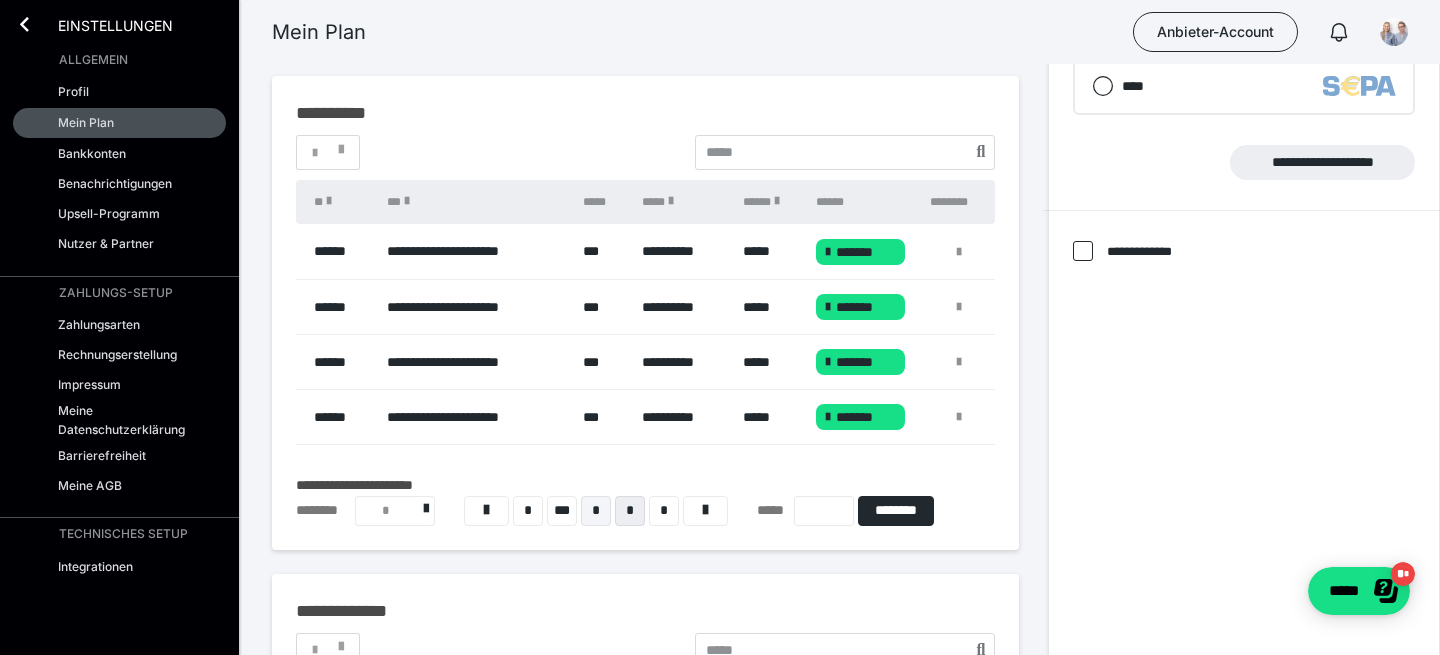 click on "*" at bounding box center [596, 511] 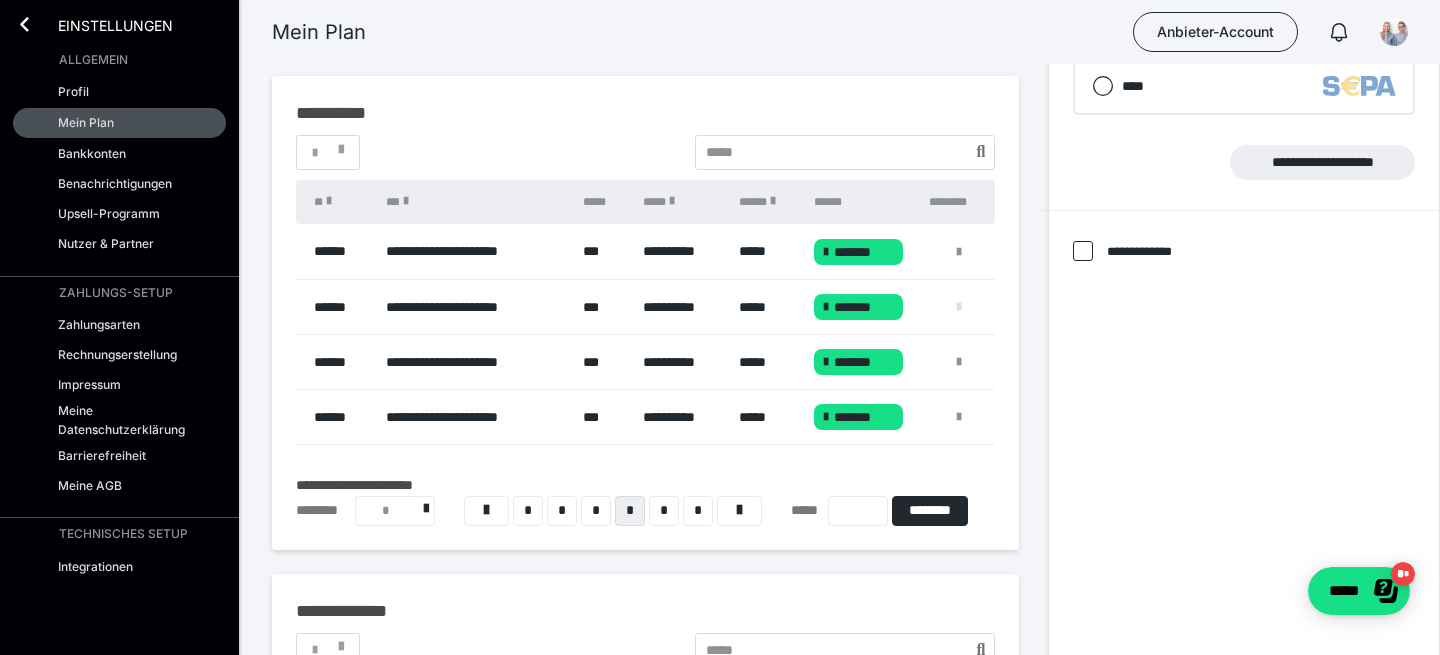 click at bounding box center (959, 307) 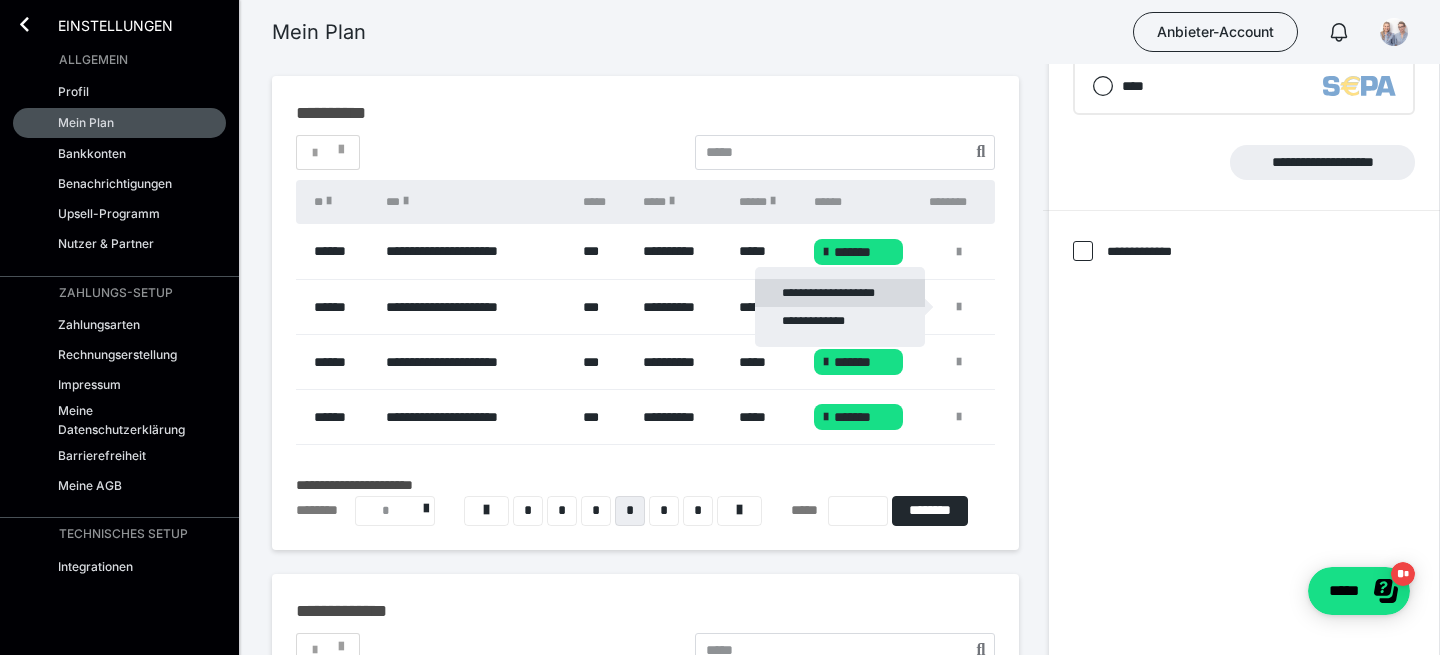 click on "**********" at bounding box center (840, 293) 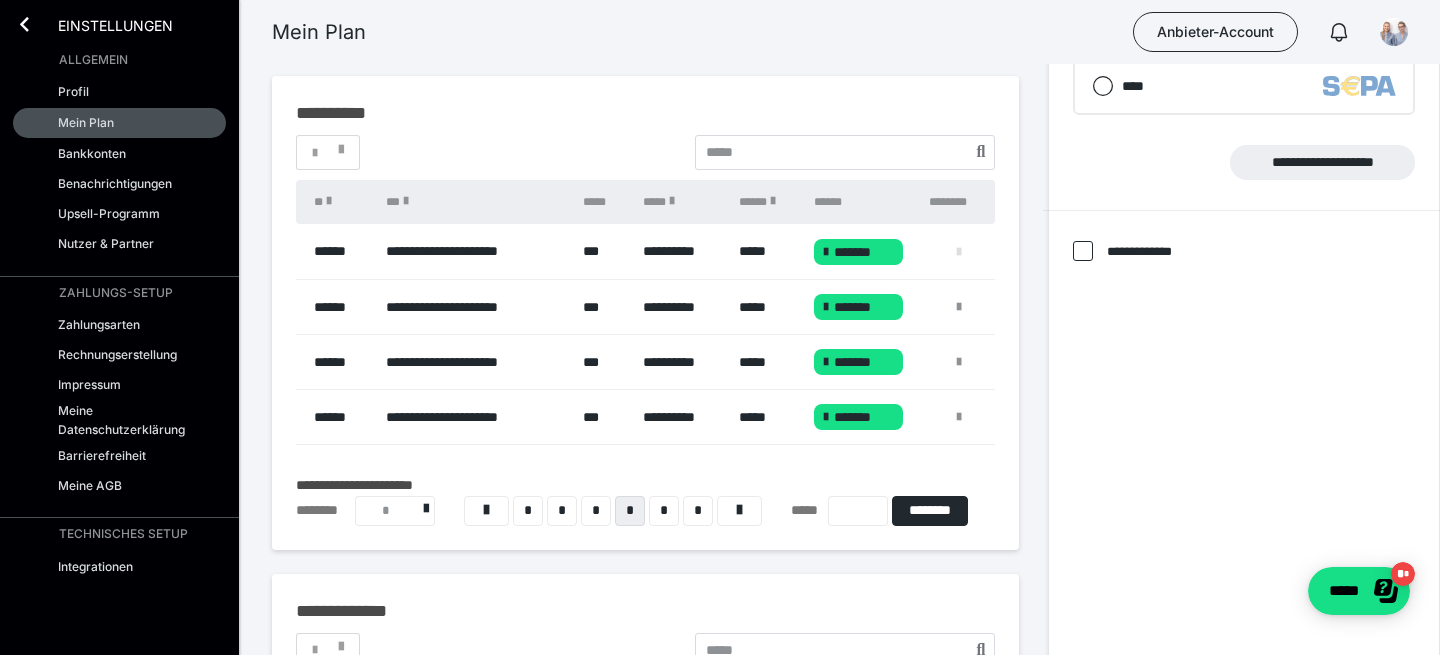 click at bounding box center (959, 252) 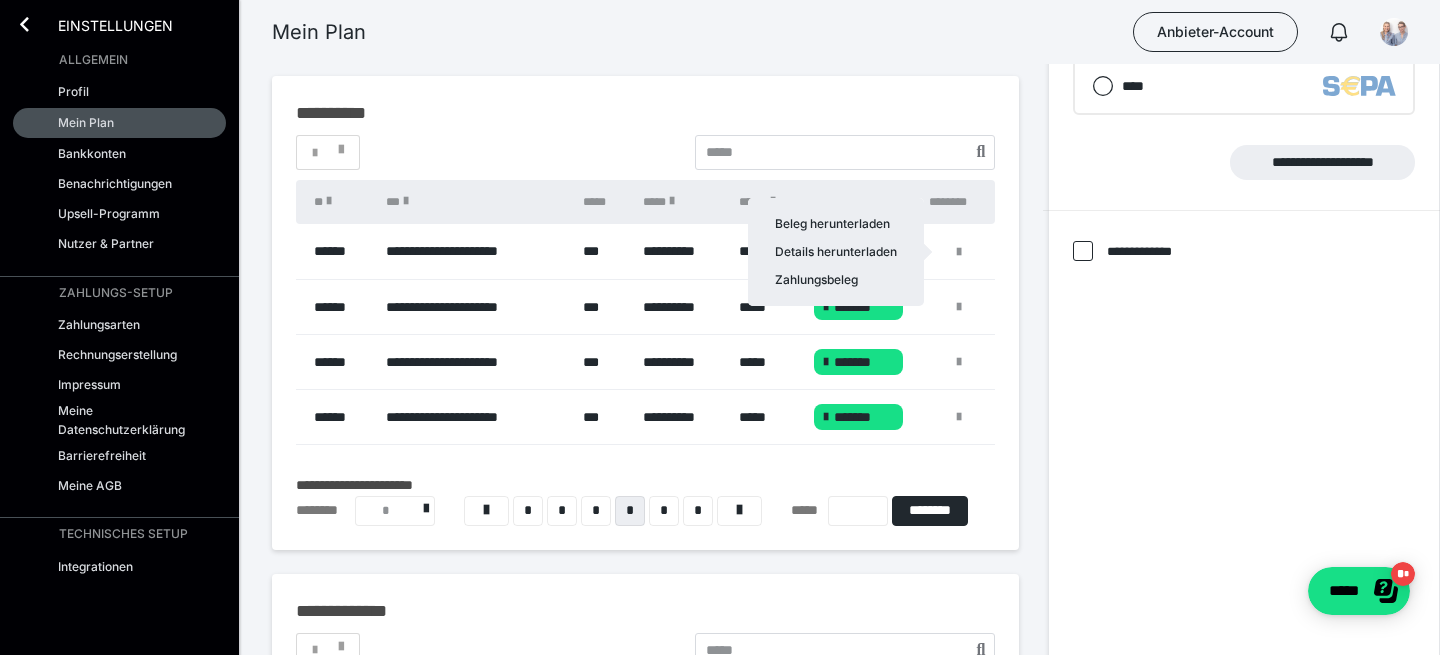 click at bounding box center (720, 327) 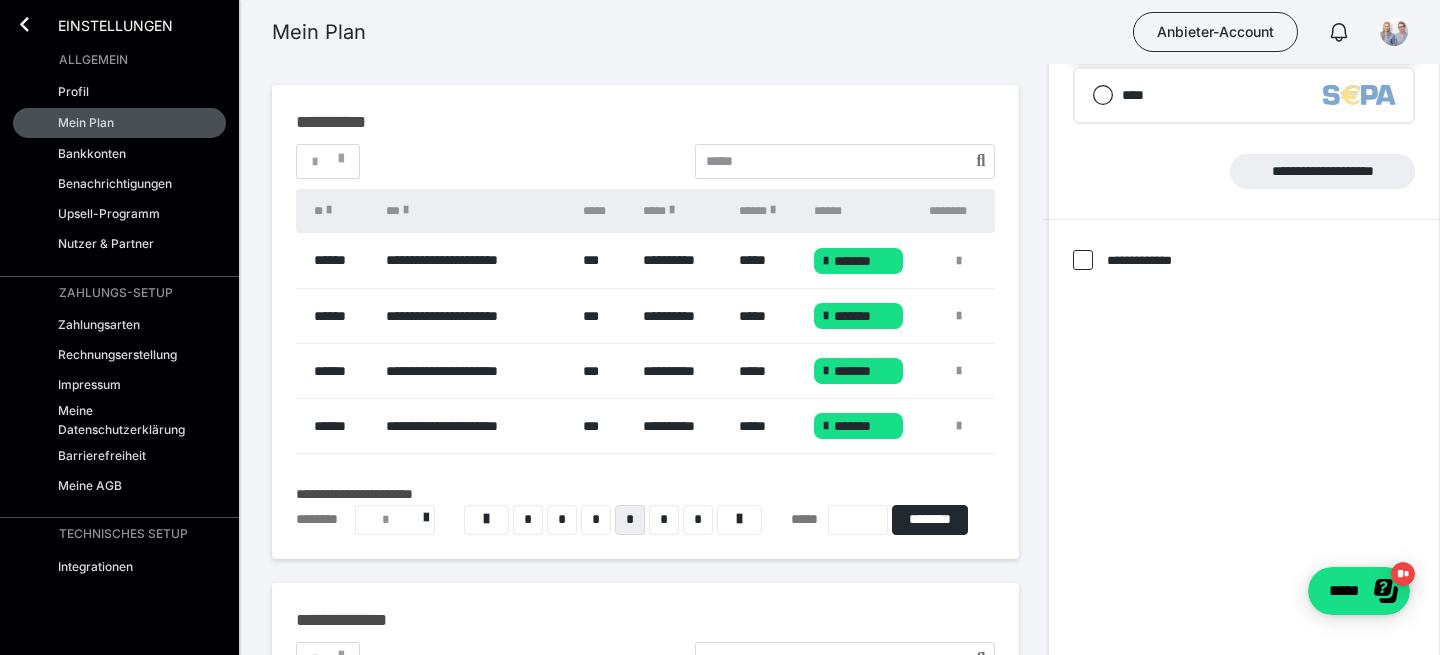 scroll, scrollTop: 254, scrollLeft: 0, axis: vertical 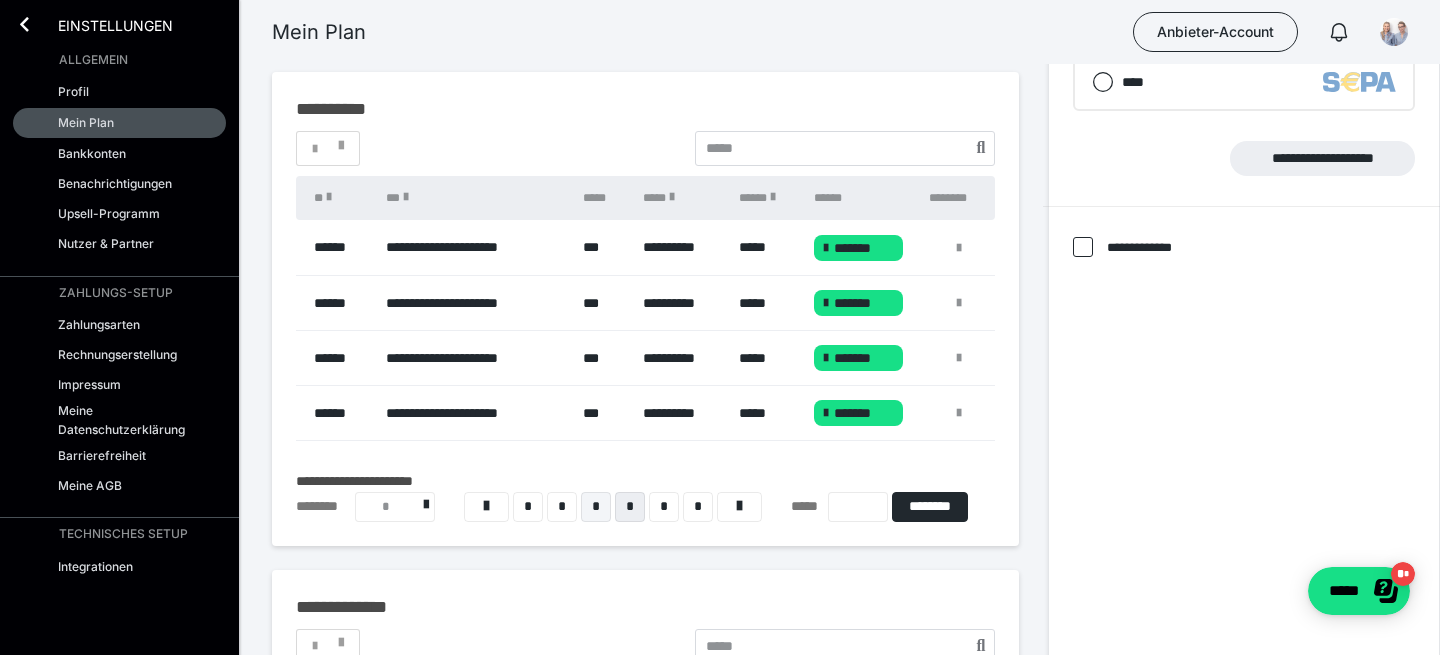 click on "*" at bounding box center [596, 507] 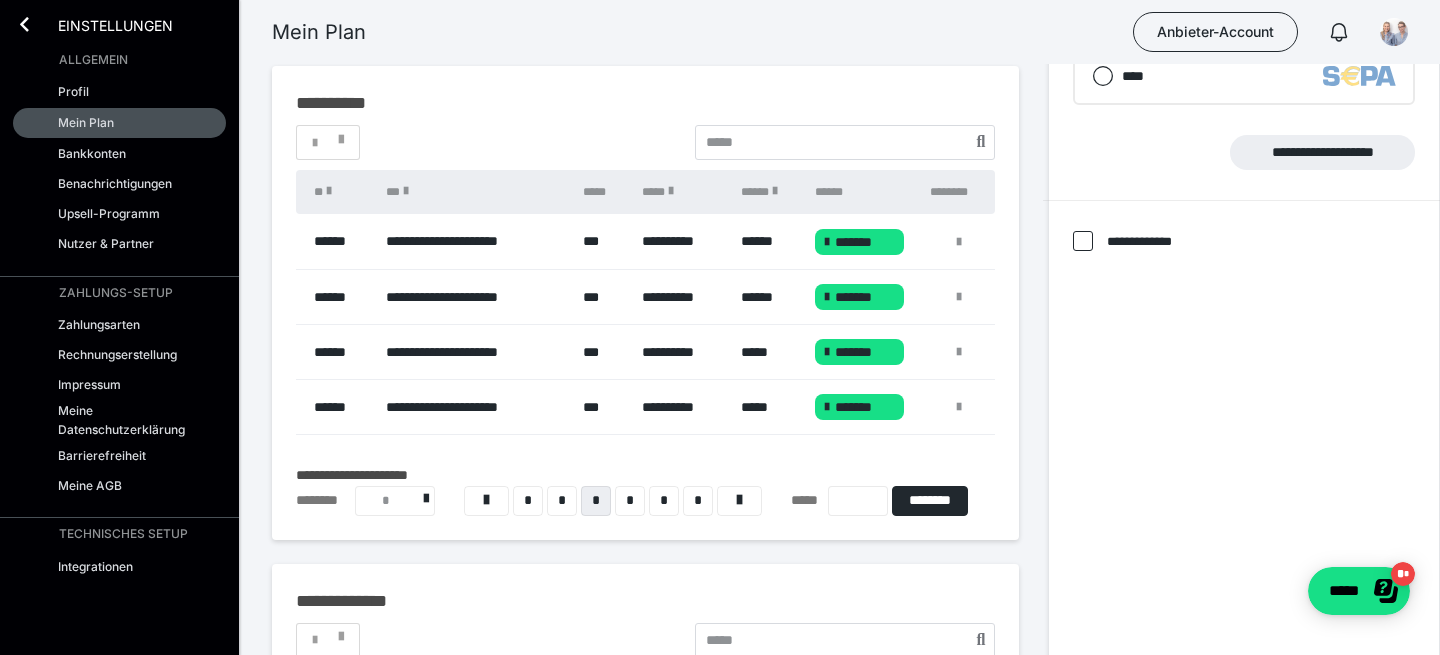 scroll, scrollTop: 261, scrollLeft: 0, axis: vertical 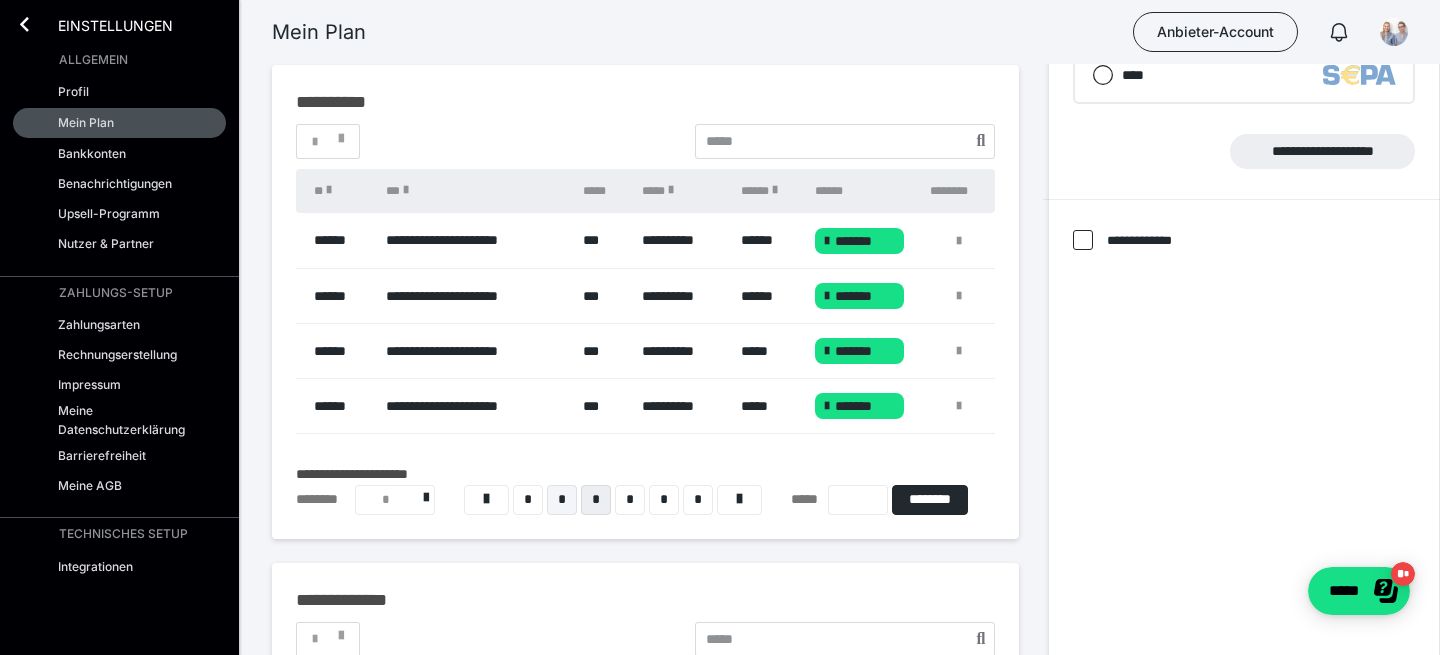 click on "*" at bounding box center [562, 500] 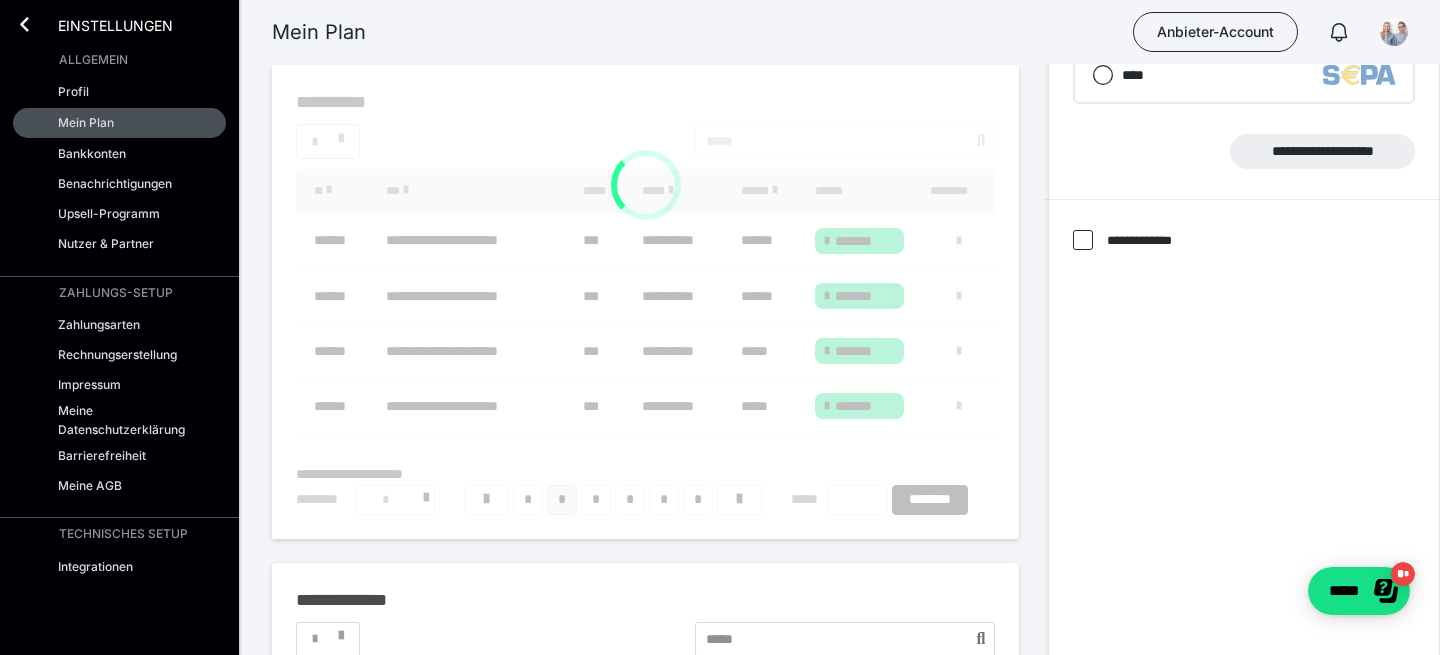 scroll, scrollTop: 250, scrollLeft: 0, axis: vertical 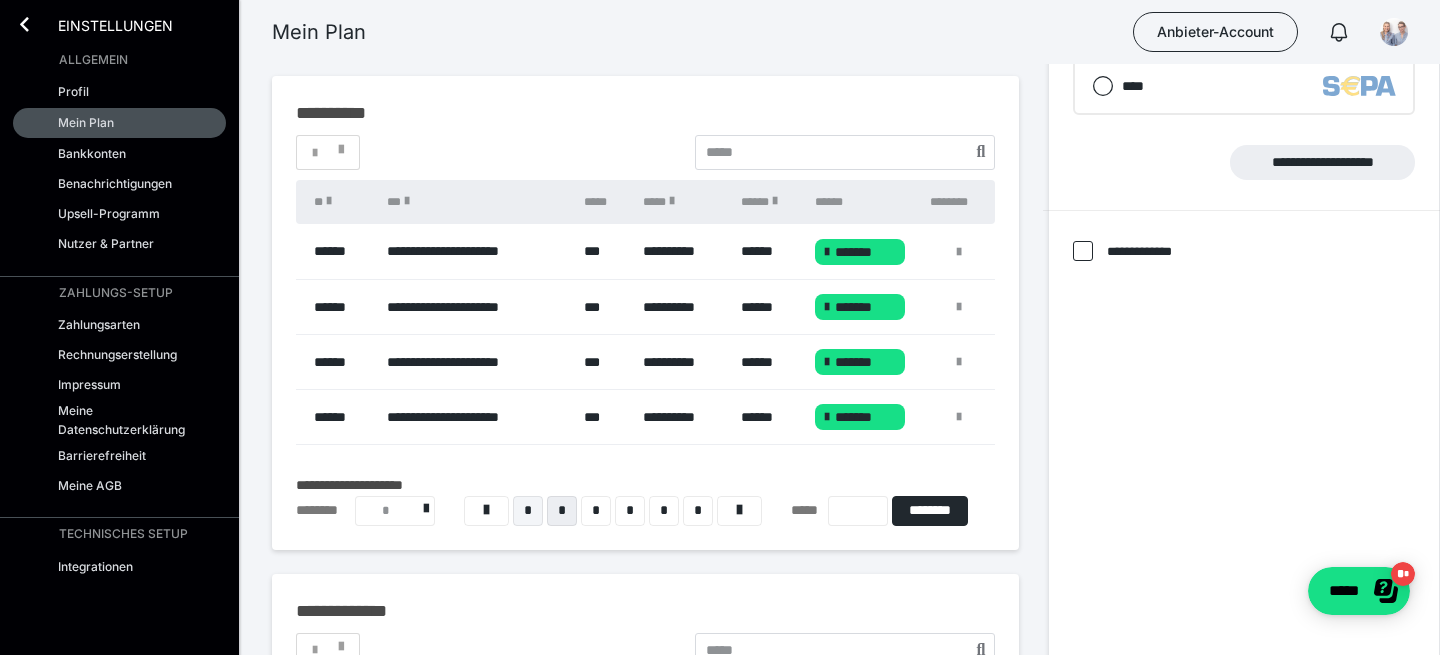 click on "*" at bounding box center (528, 511) 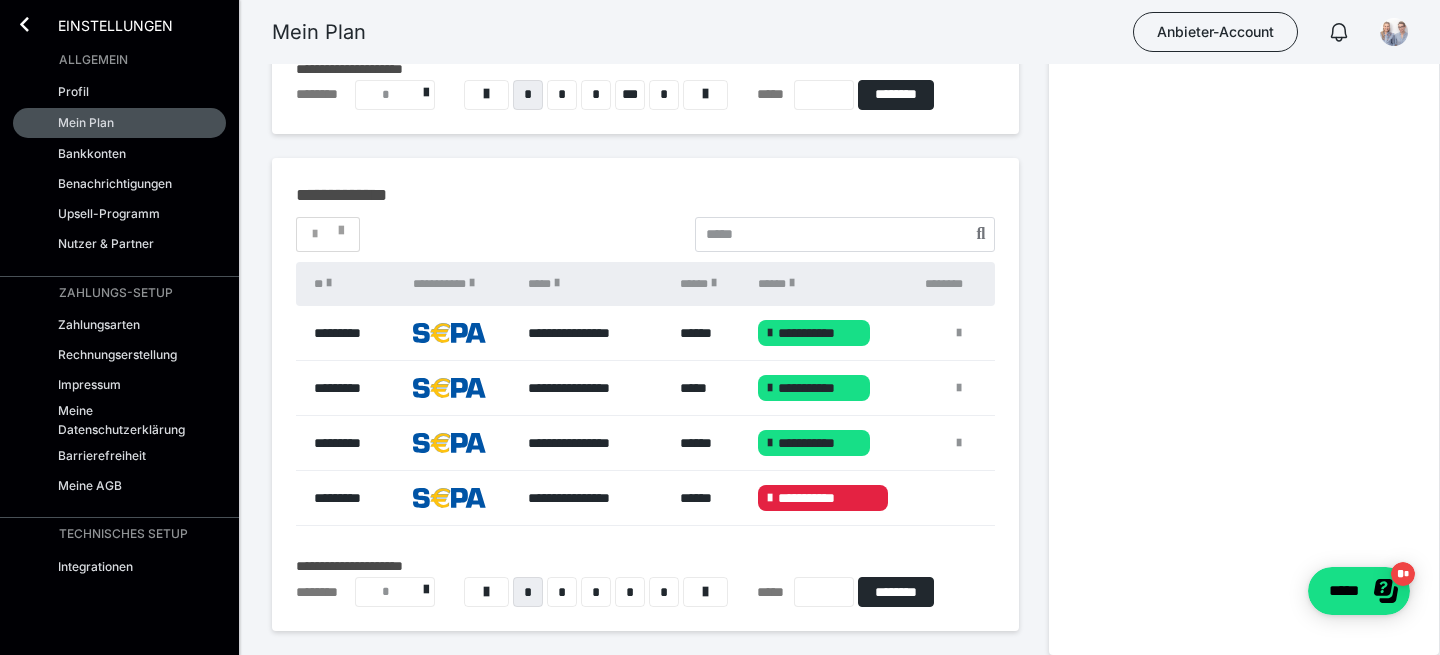 scroll, scrollTop: 766, scrollLeft: 0, axis: vertical 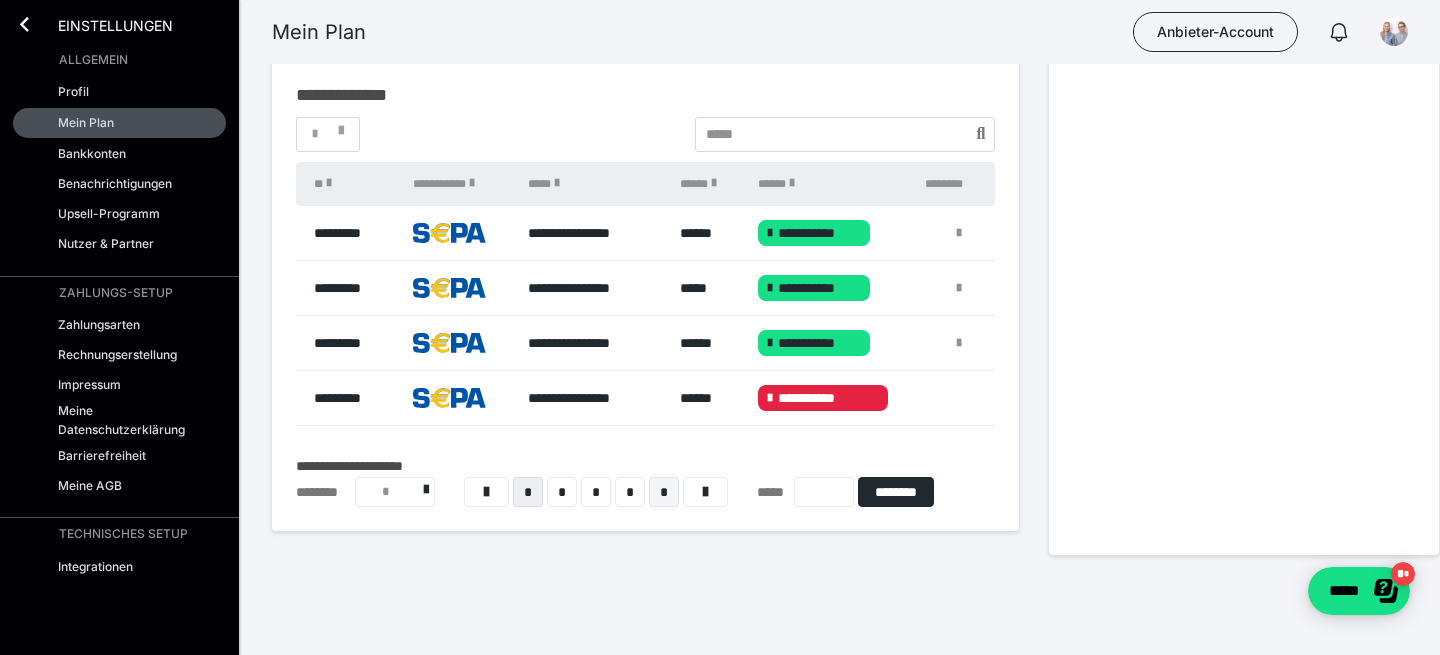click on "*" at bounding box center [664, 492] 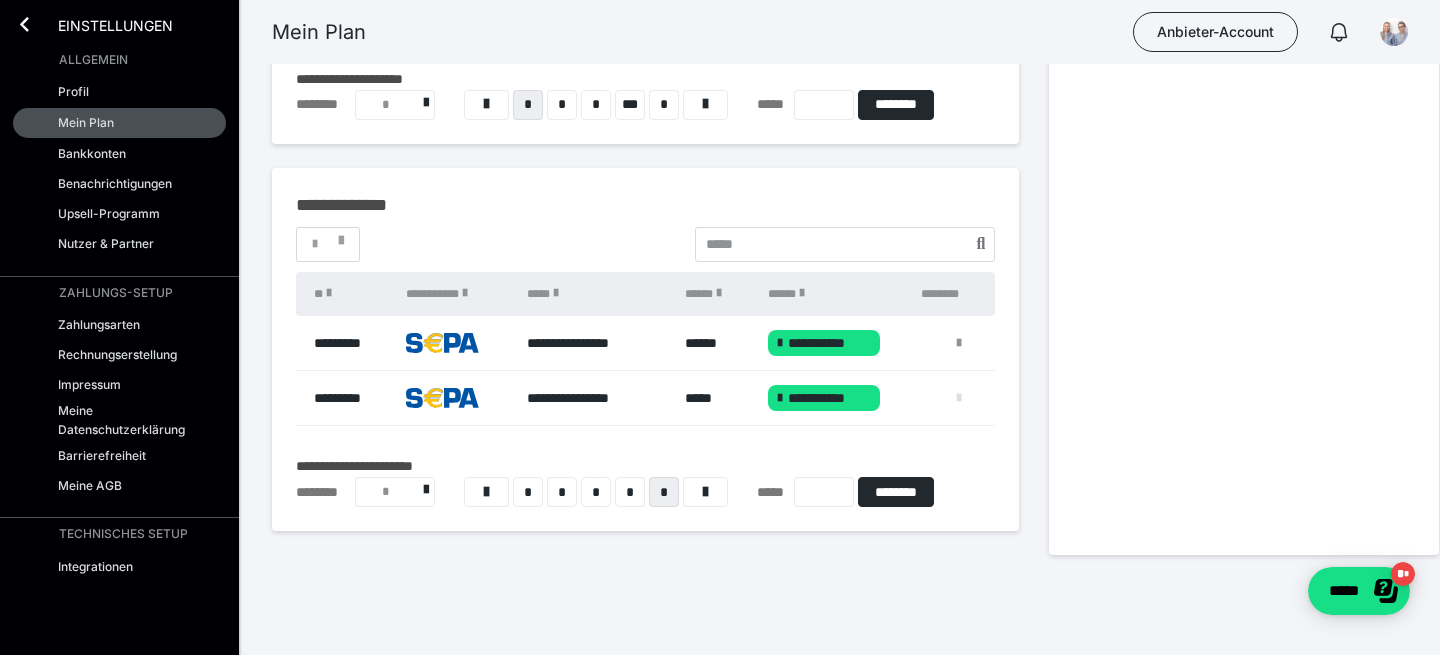 click at bounding box center [959, 398] 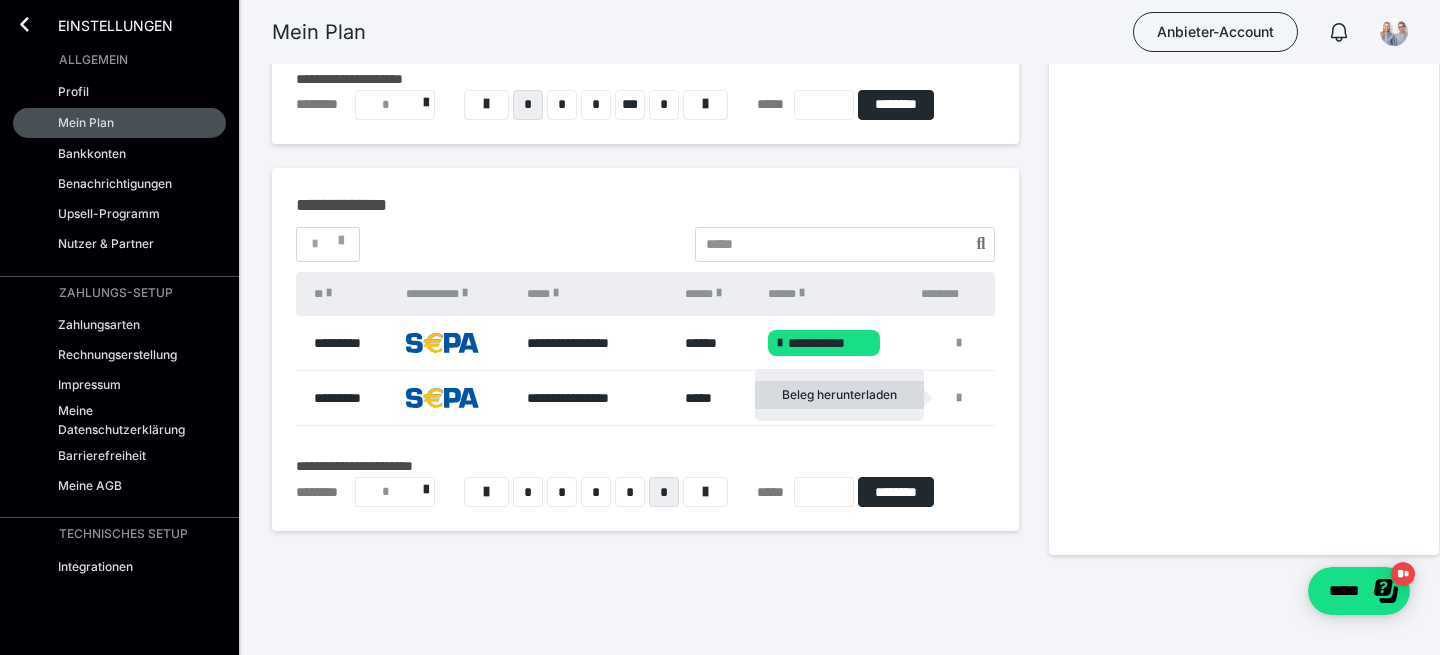click on "Beleg herunterladen" at bounding box center (839, 395) 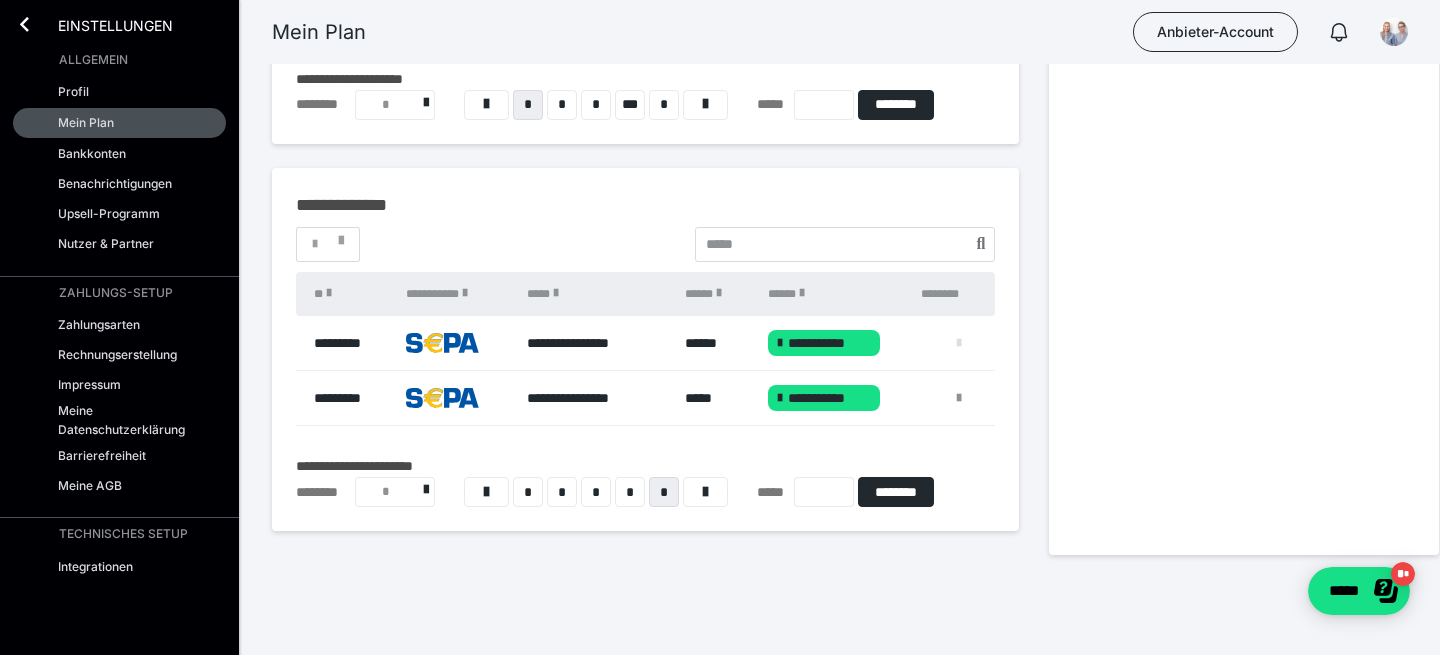 click at bounding box center (959, 343) 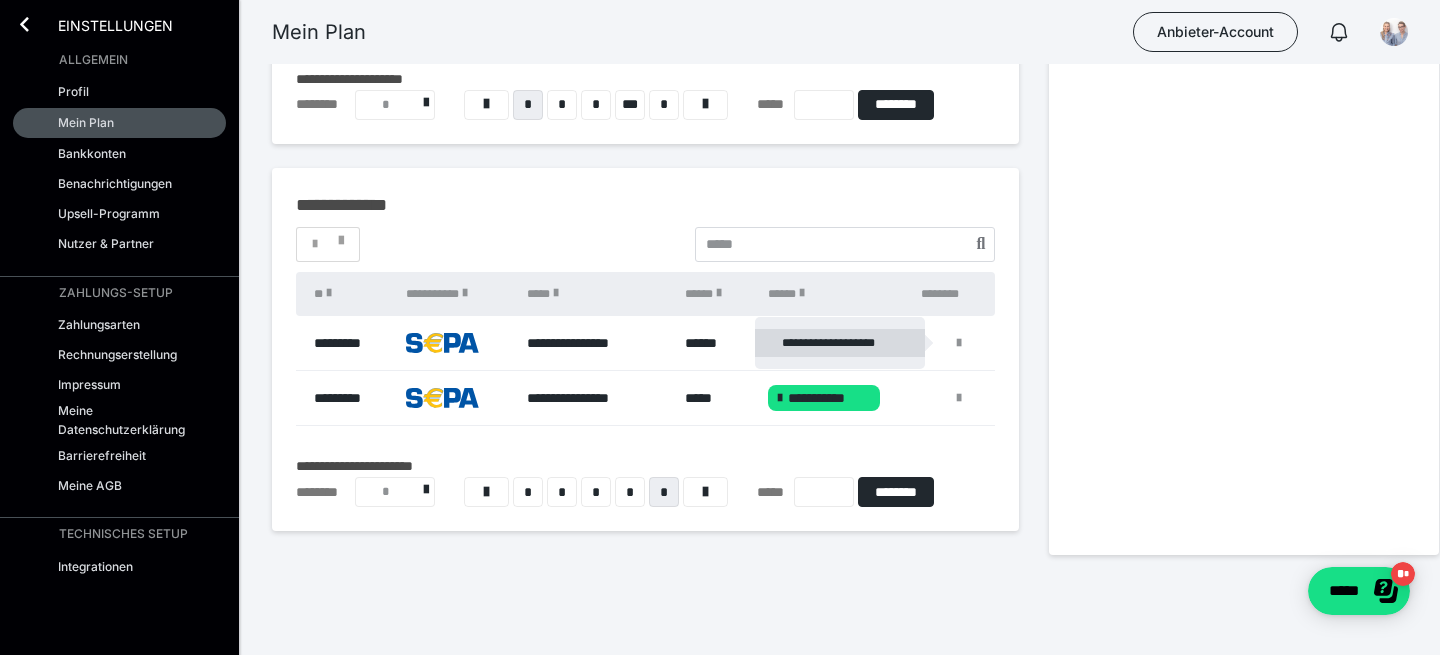 click on "**********" at bounding box center [840, 343] 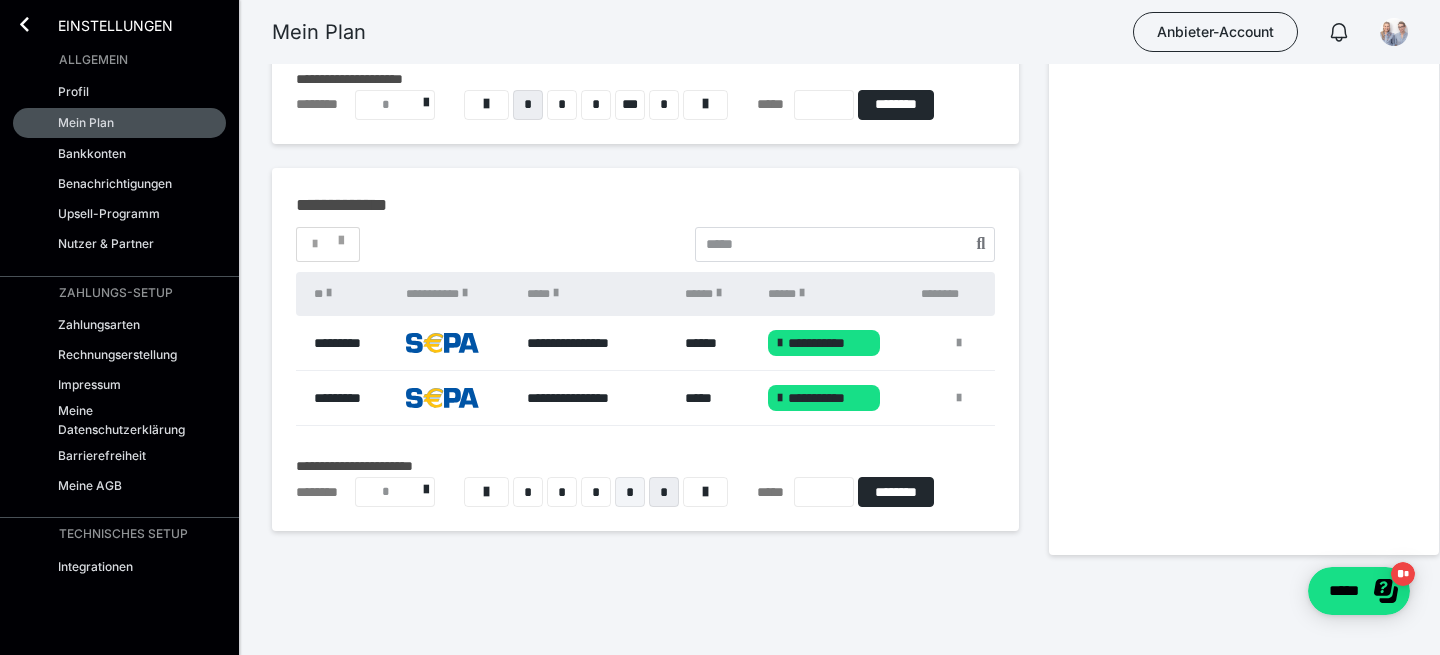 click on "*" at bounding box center [630, 492] 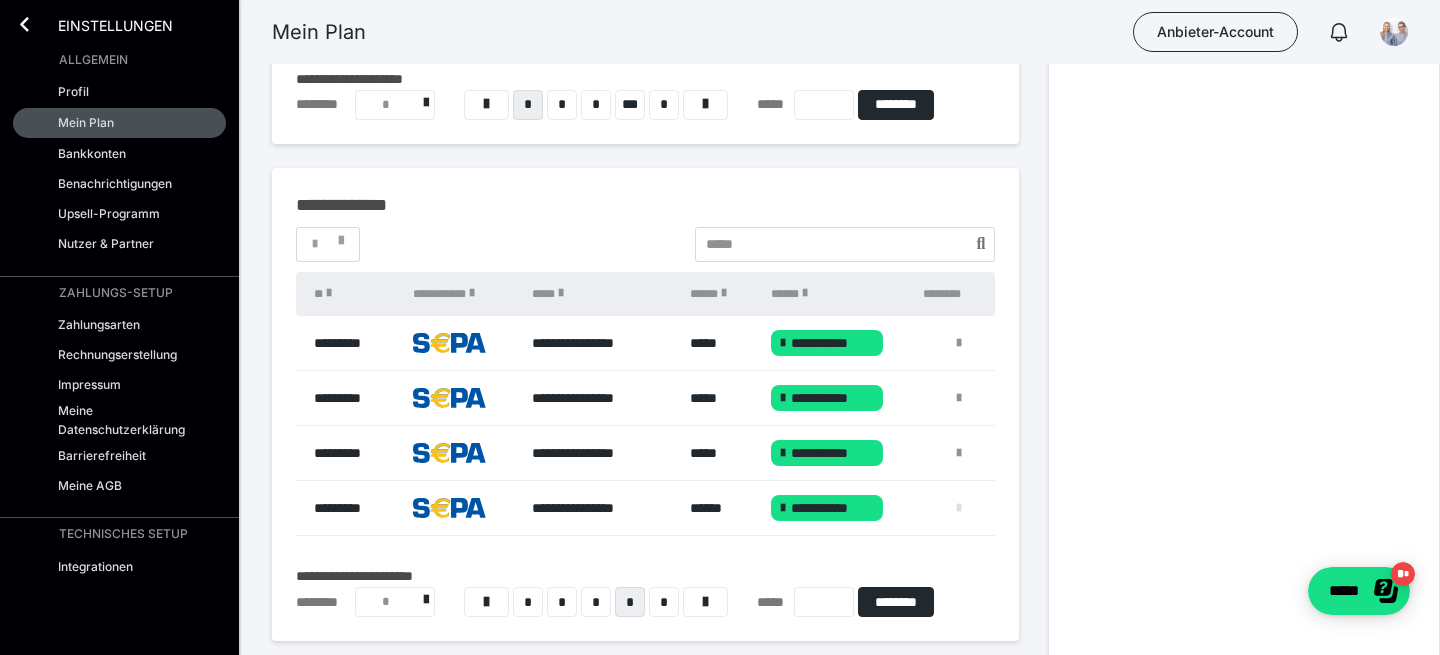 click at bounding box center [959, 508] 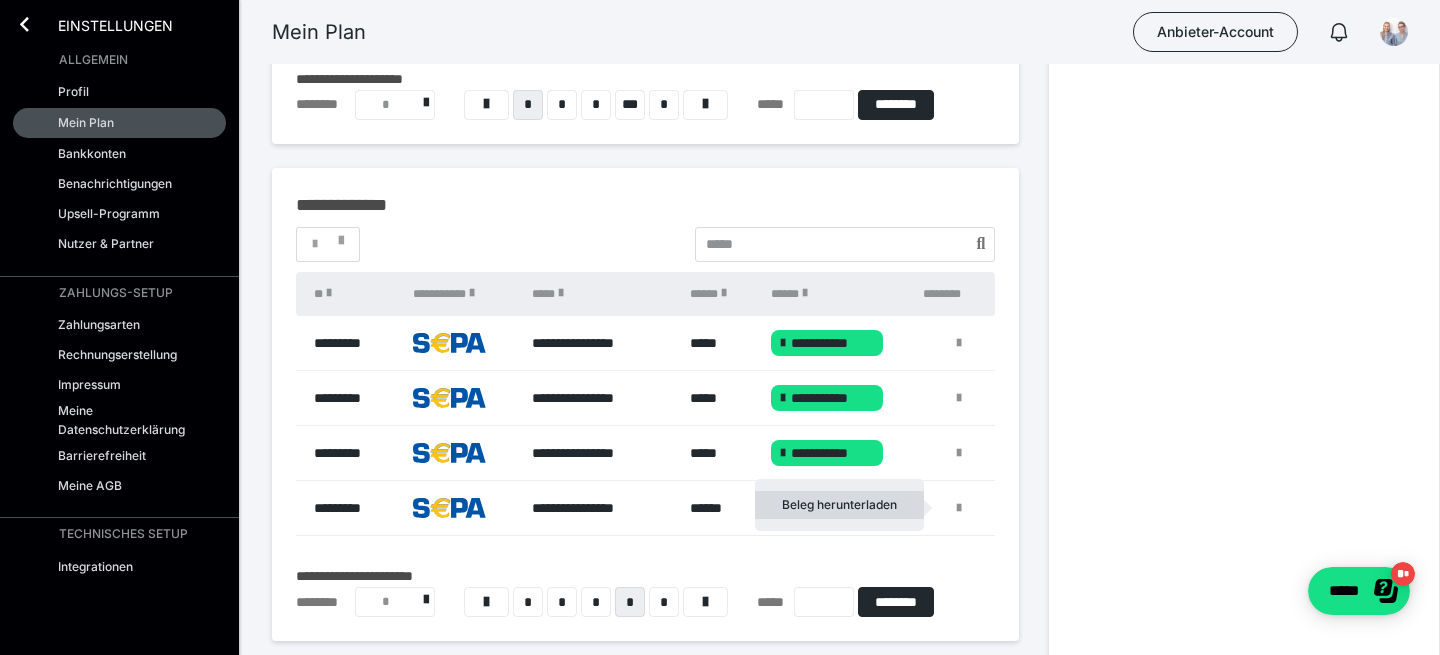click on "Beleg herunterladen" at bounding box center [839, 505] 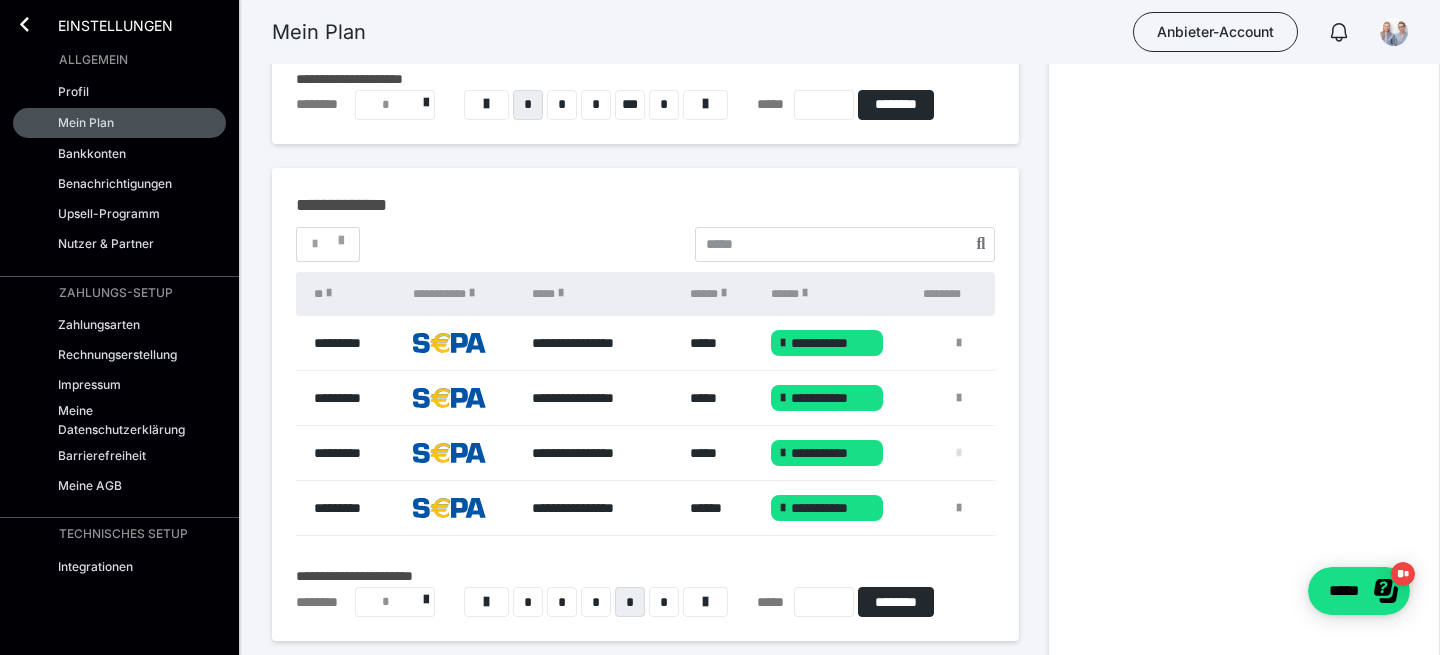 click at bounding box center [959, 453] 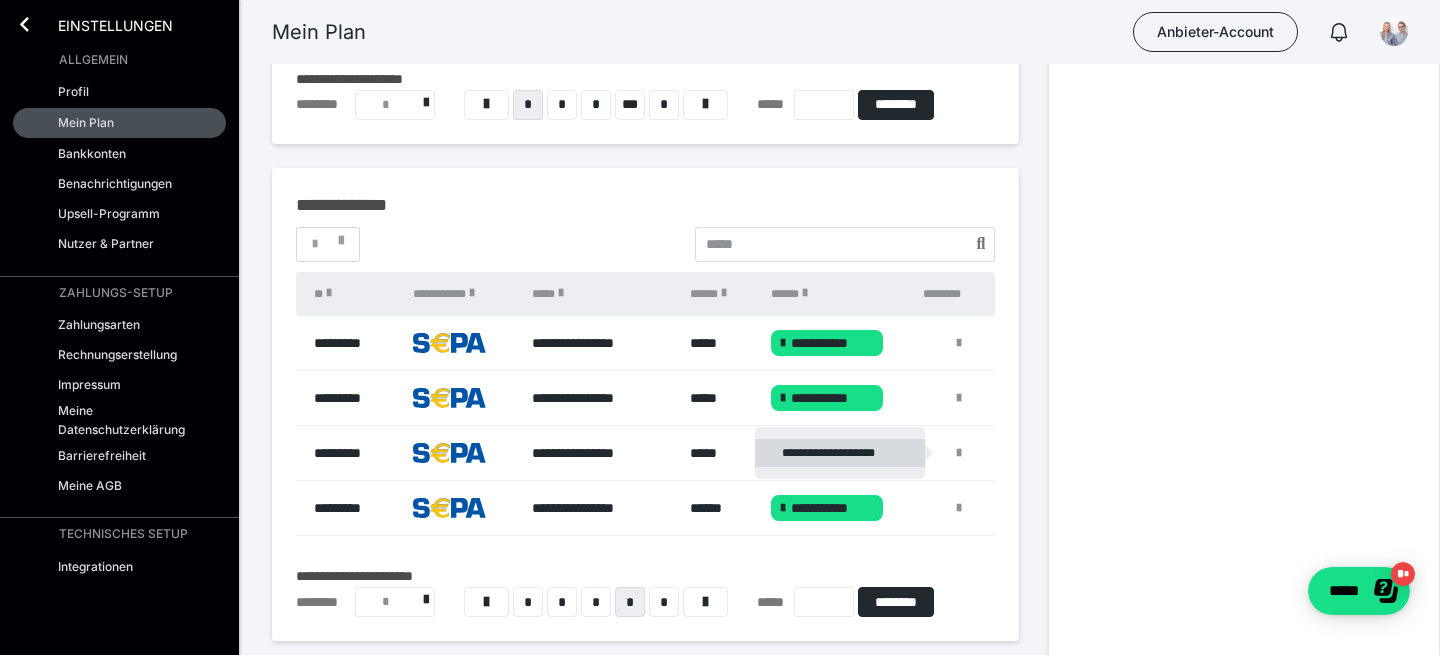 click on "**********" at bounding box center (840, 453) 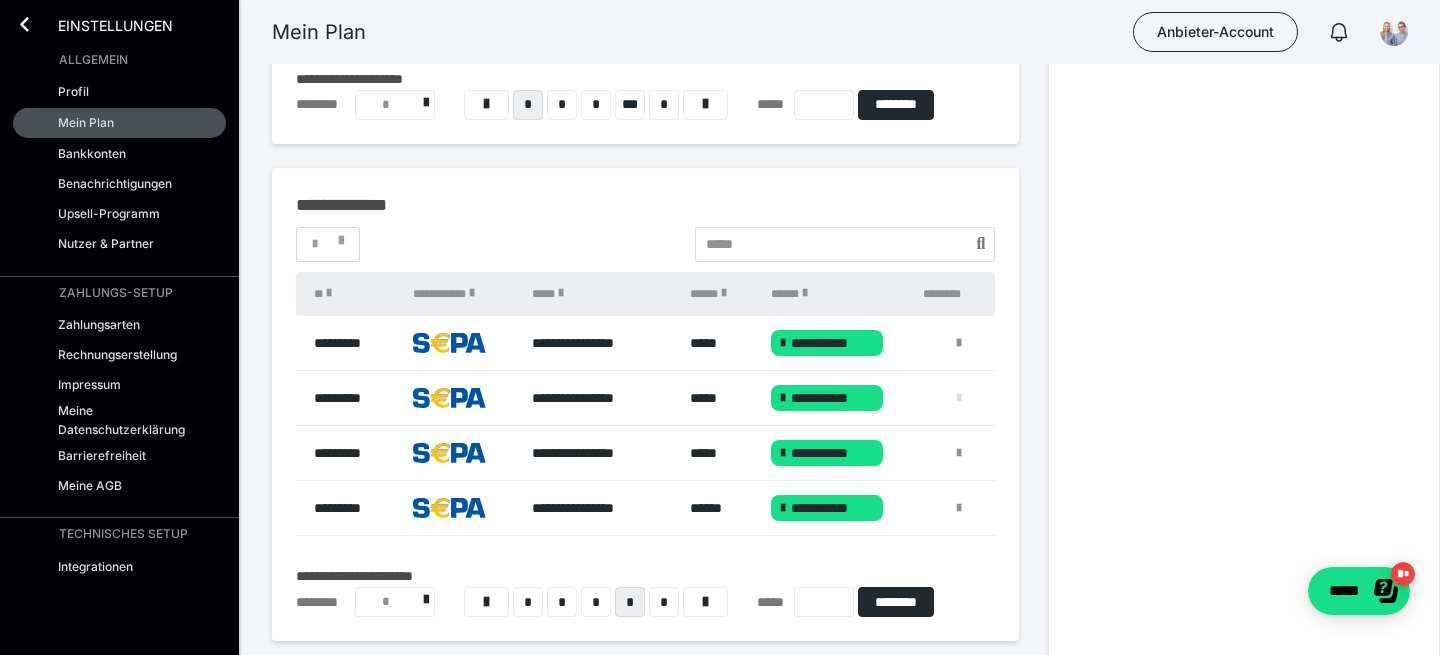 click at bounding box center [959, 398] 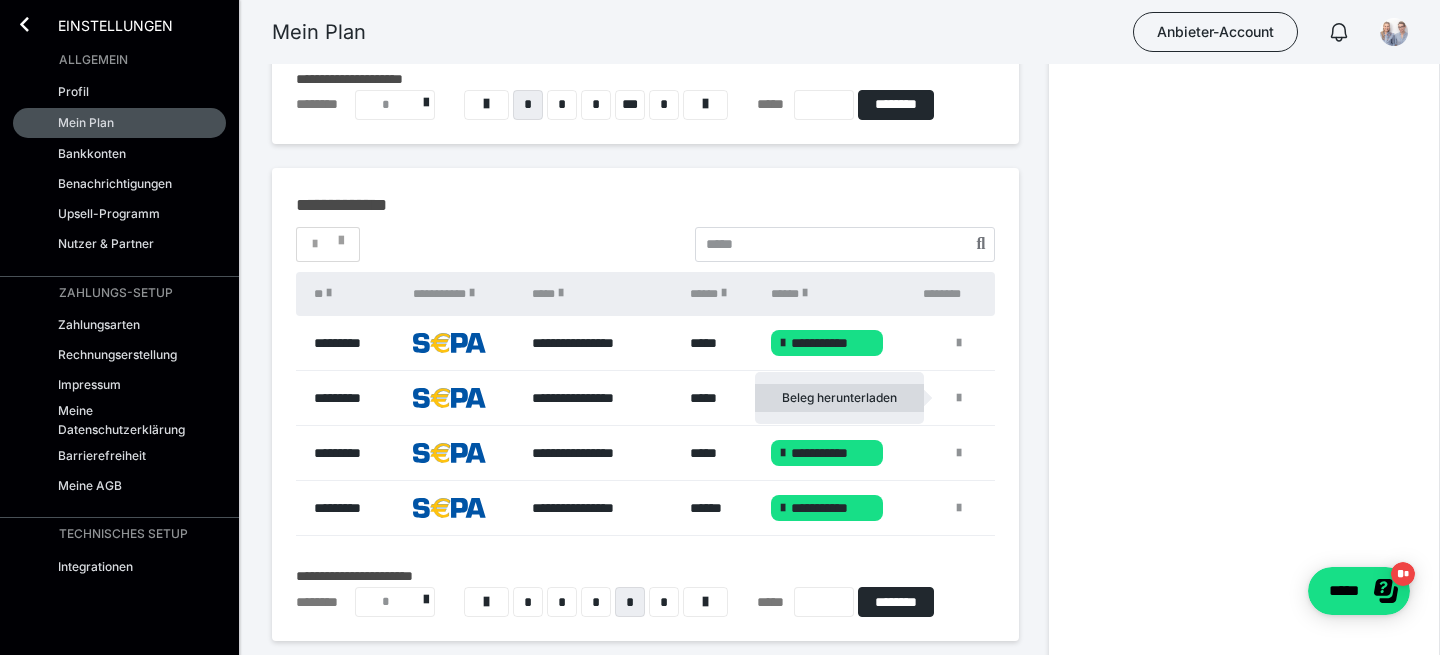 click on "Beleg herunterladen" at bounding box center [839, 398] 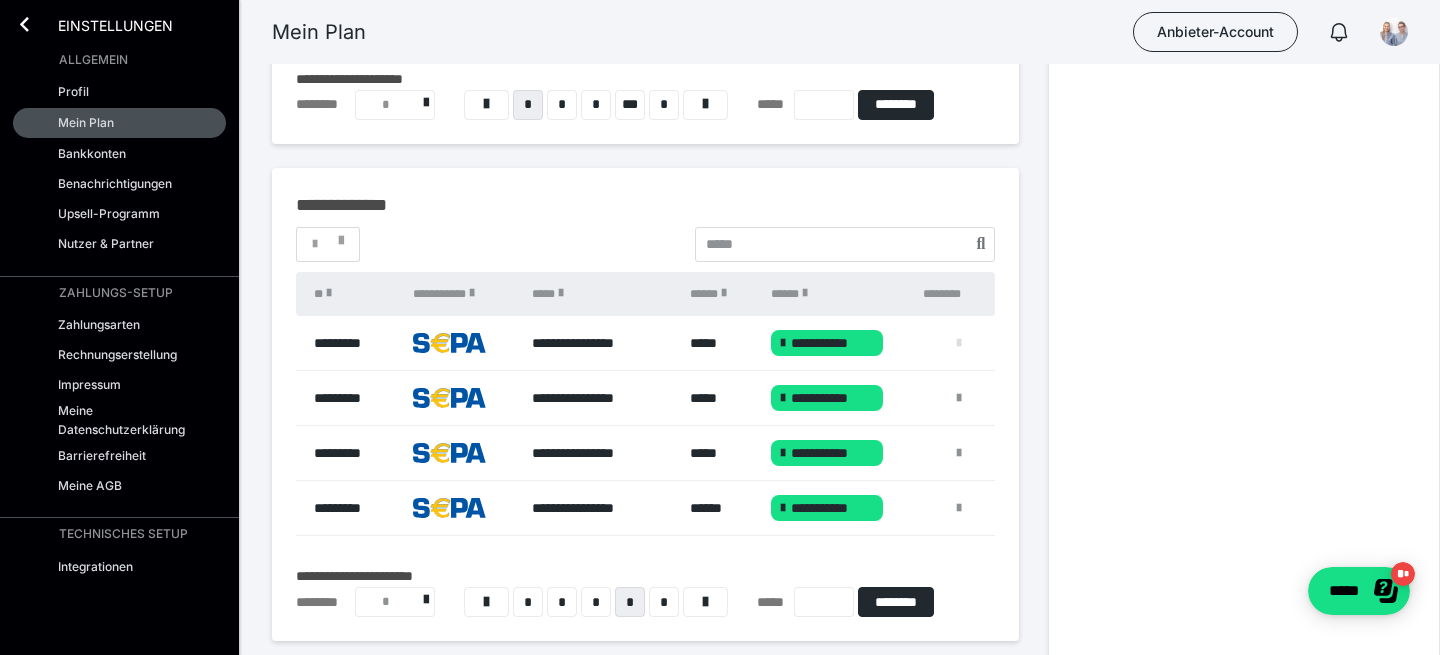 click at bounding box center (959, 343) 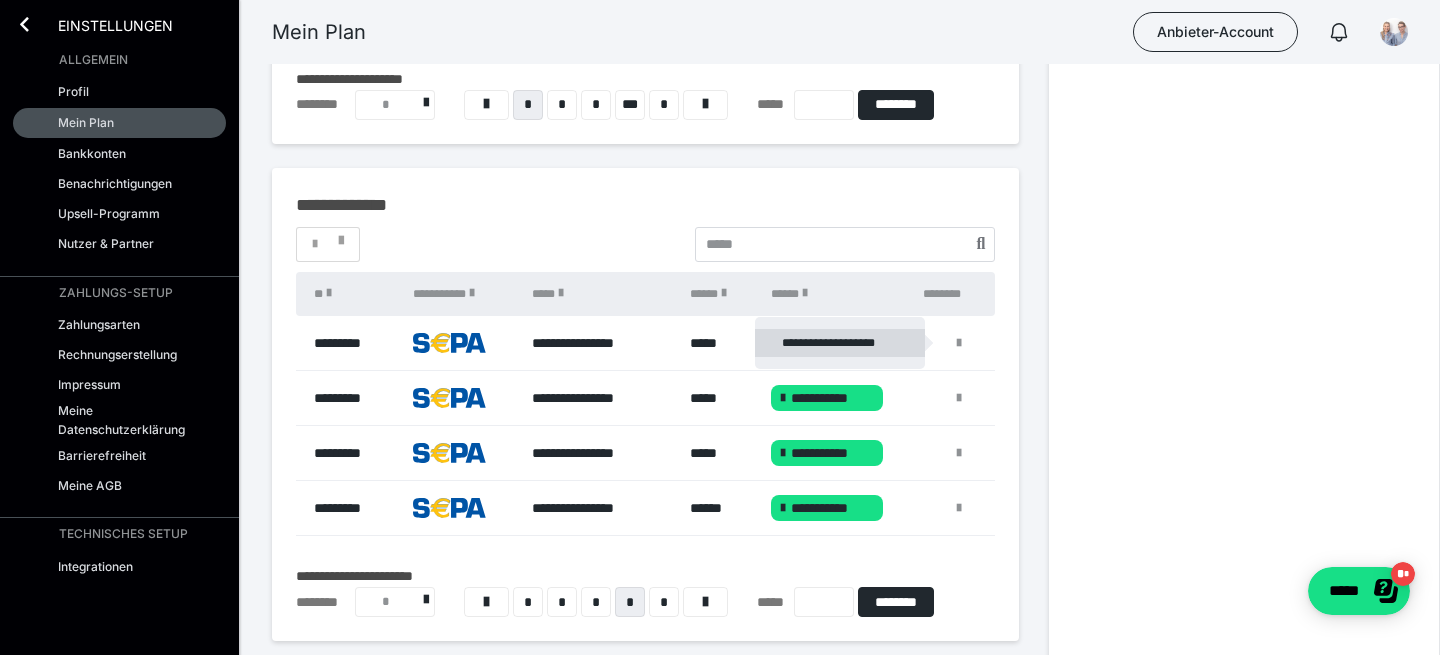 click on "**********" at bounding box center [840, 343] 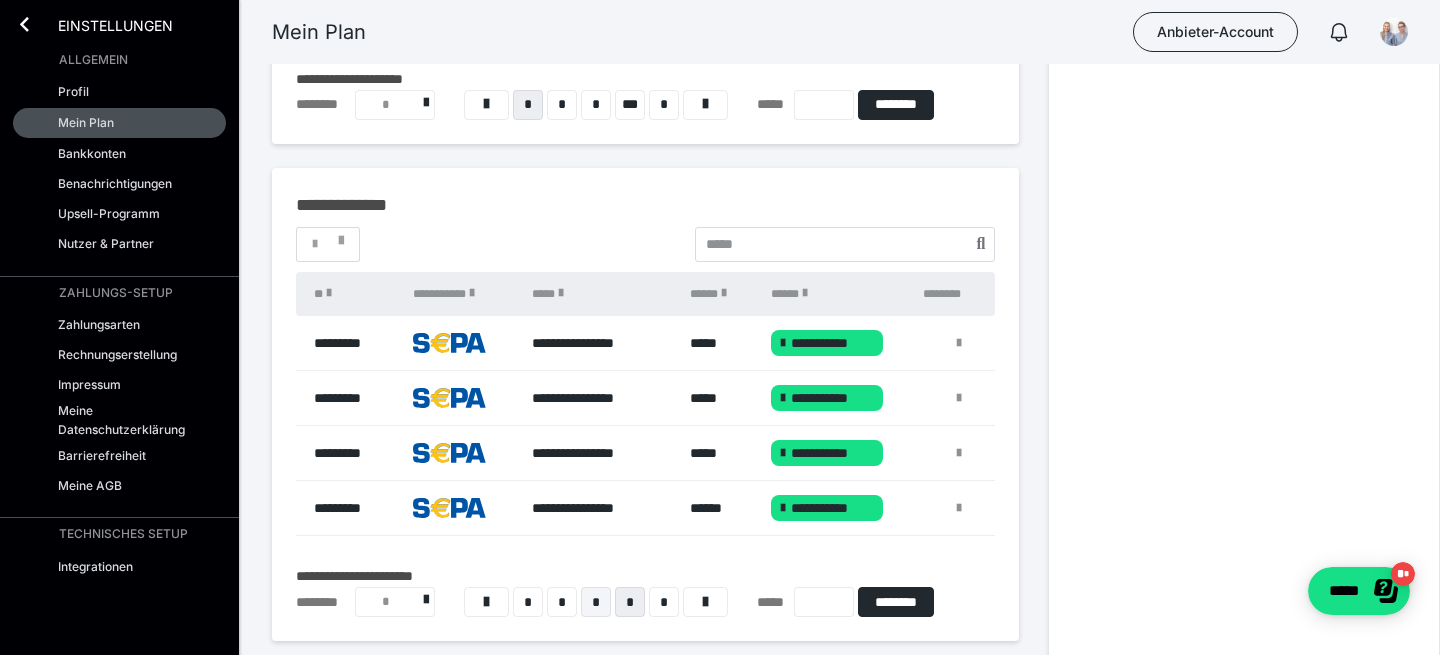 click on "*" at bounding box center [596, 602] 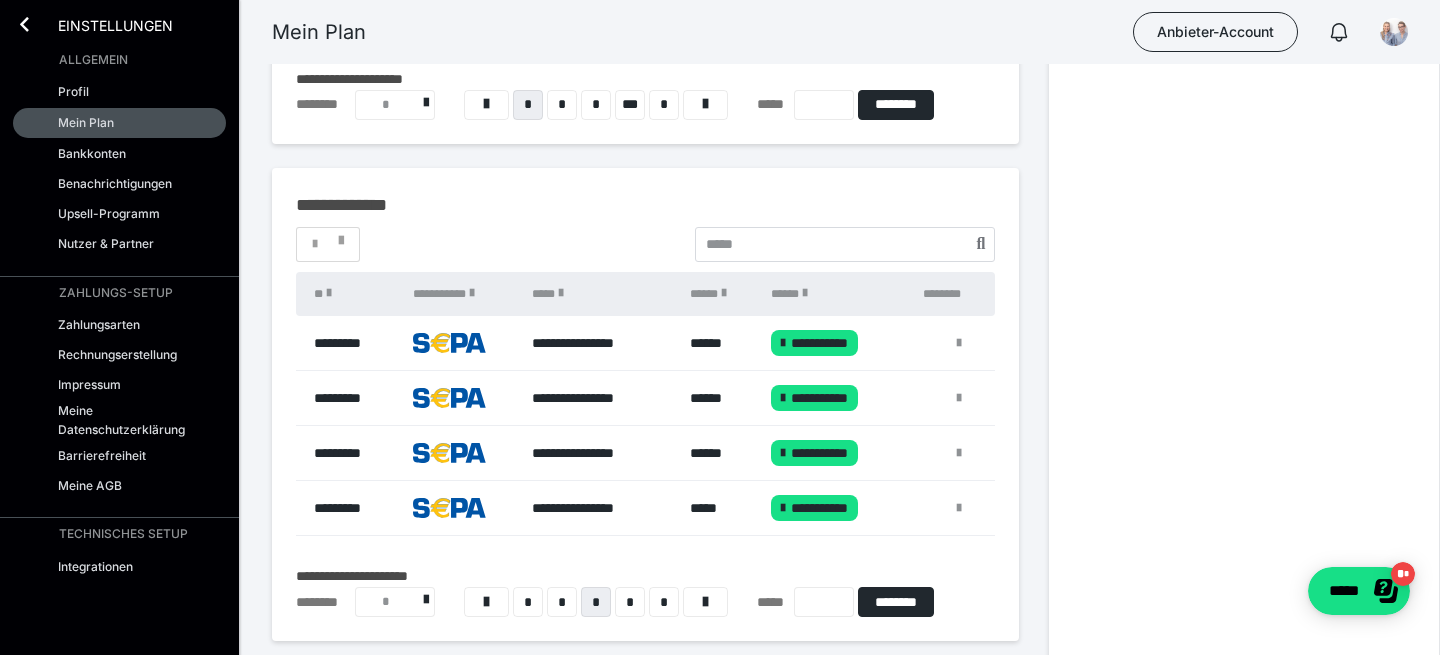 scroll, scrollTop: 748, scrollLeft: 0, axis: vertical 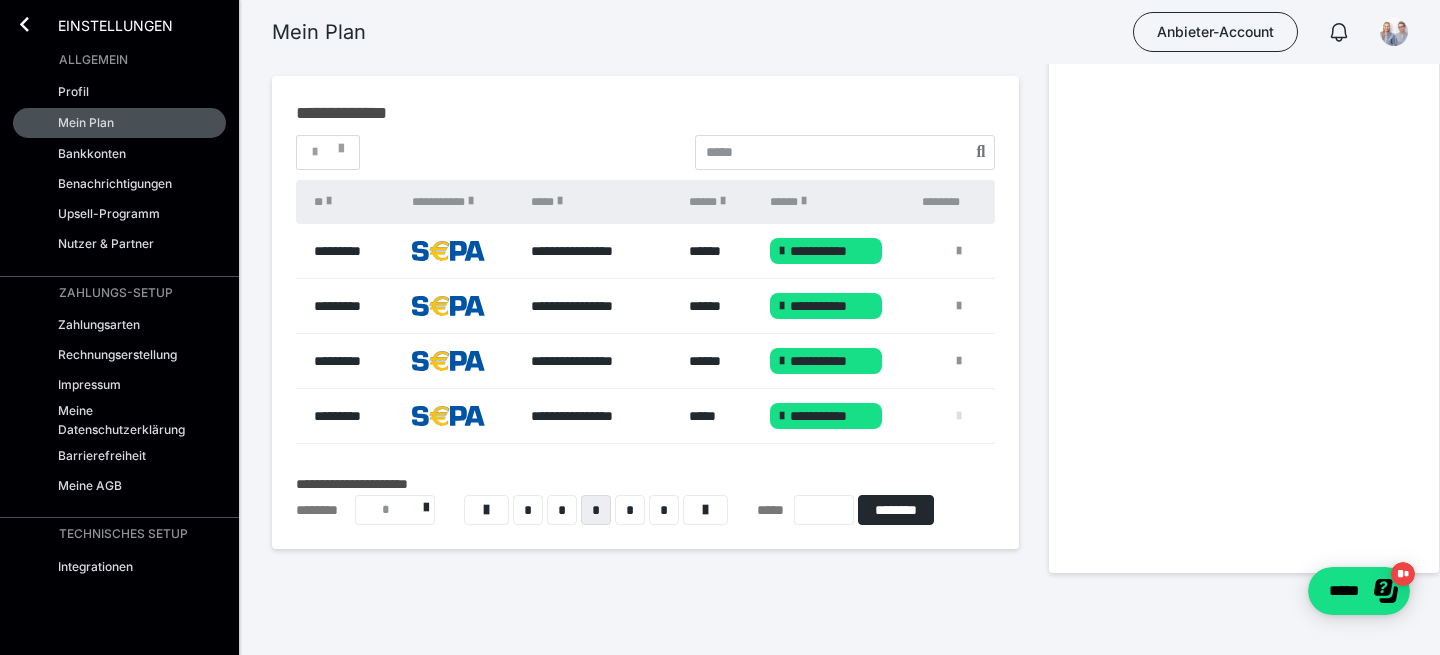 click at bounding box center [959, 416] 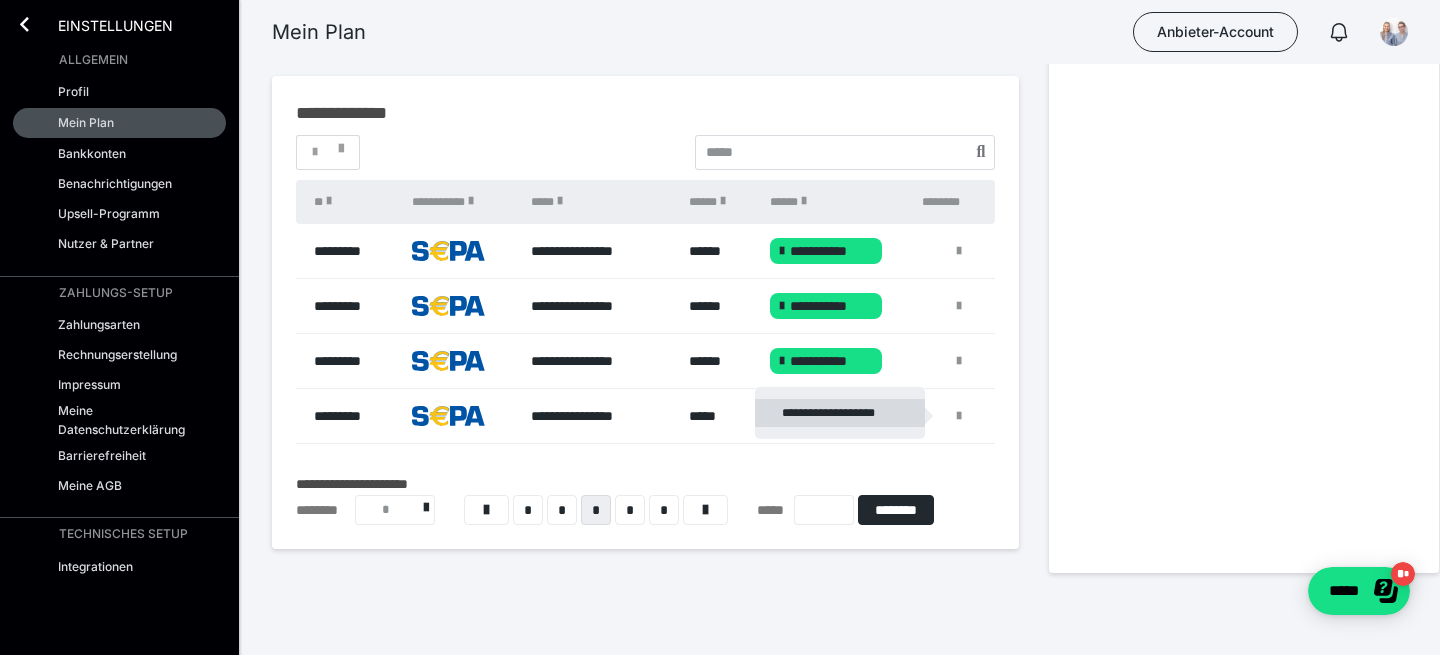 click on "**********" at bounding box center [840, 413] 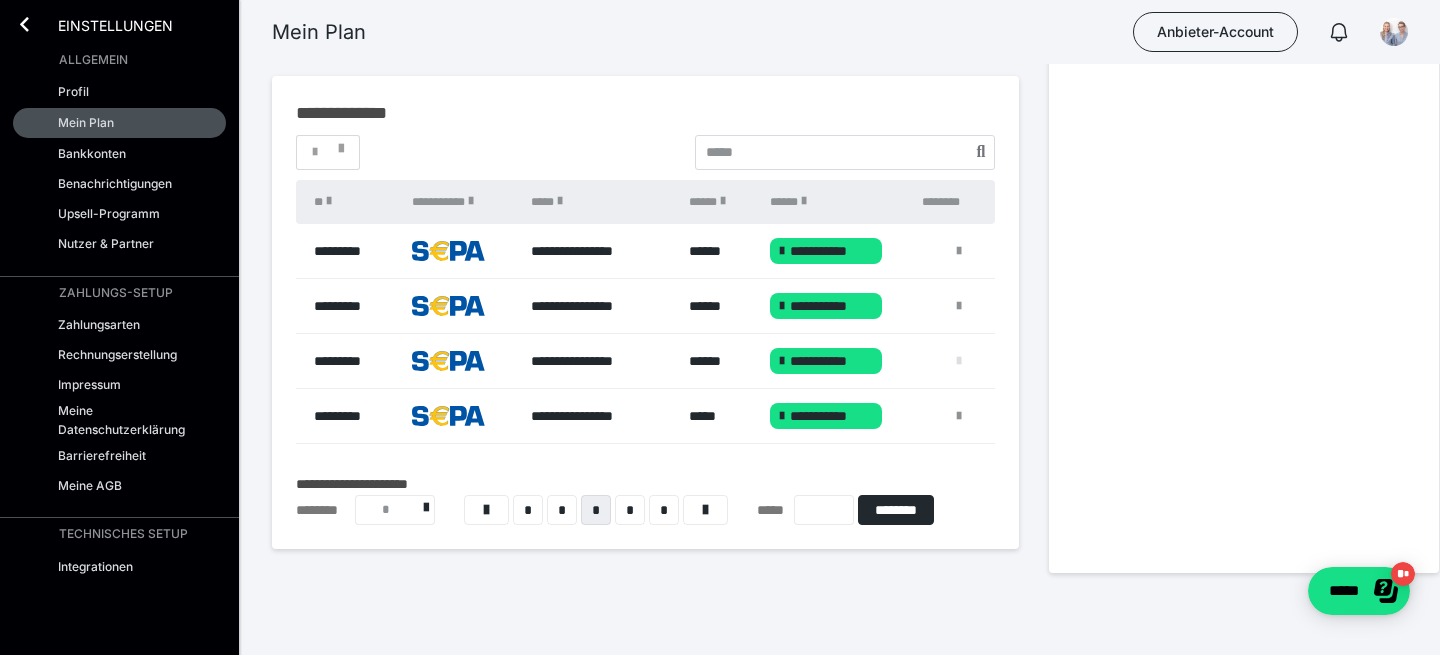 click at bounding box center (959, 361) 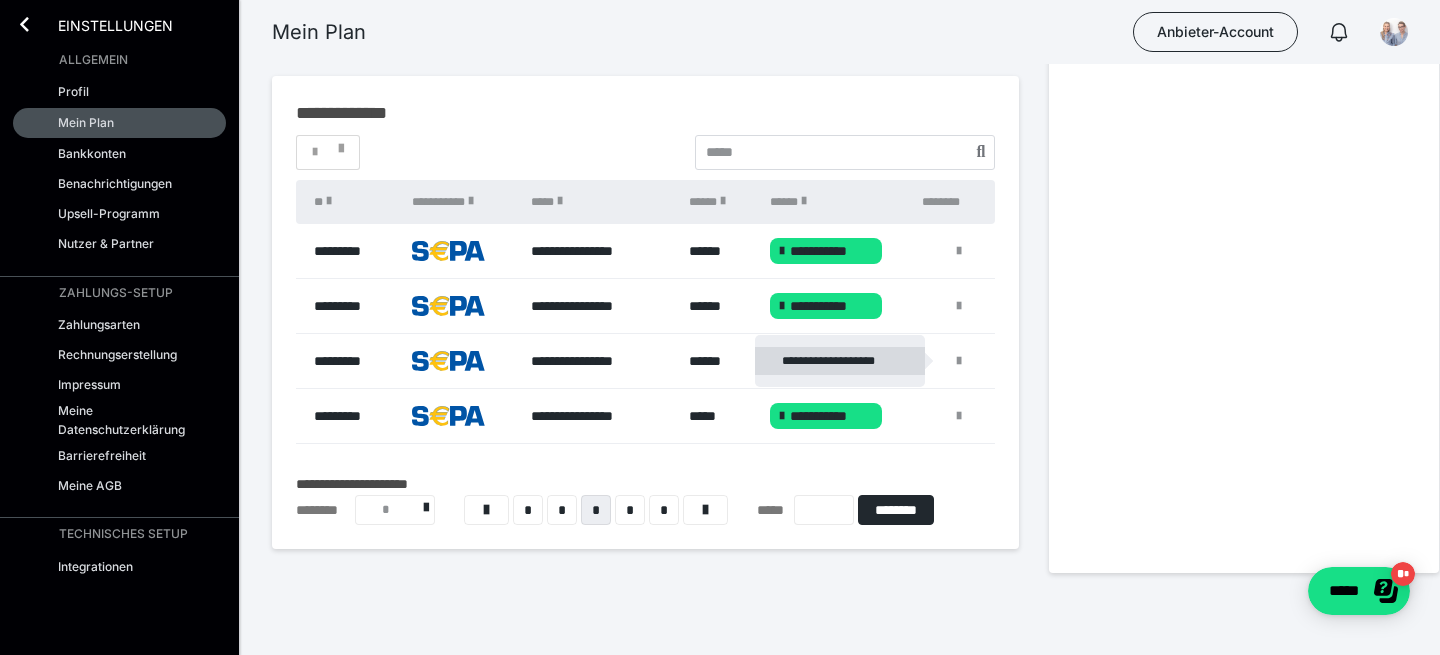 click on "**********" at bounding box center (840, 361) 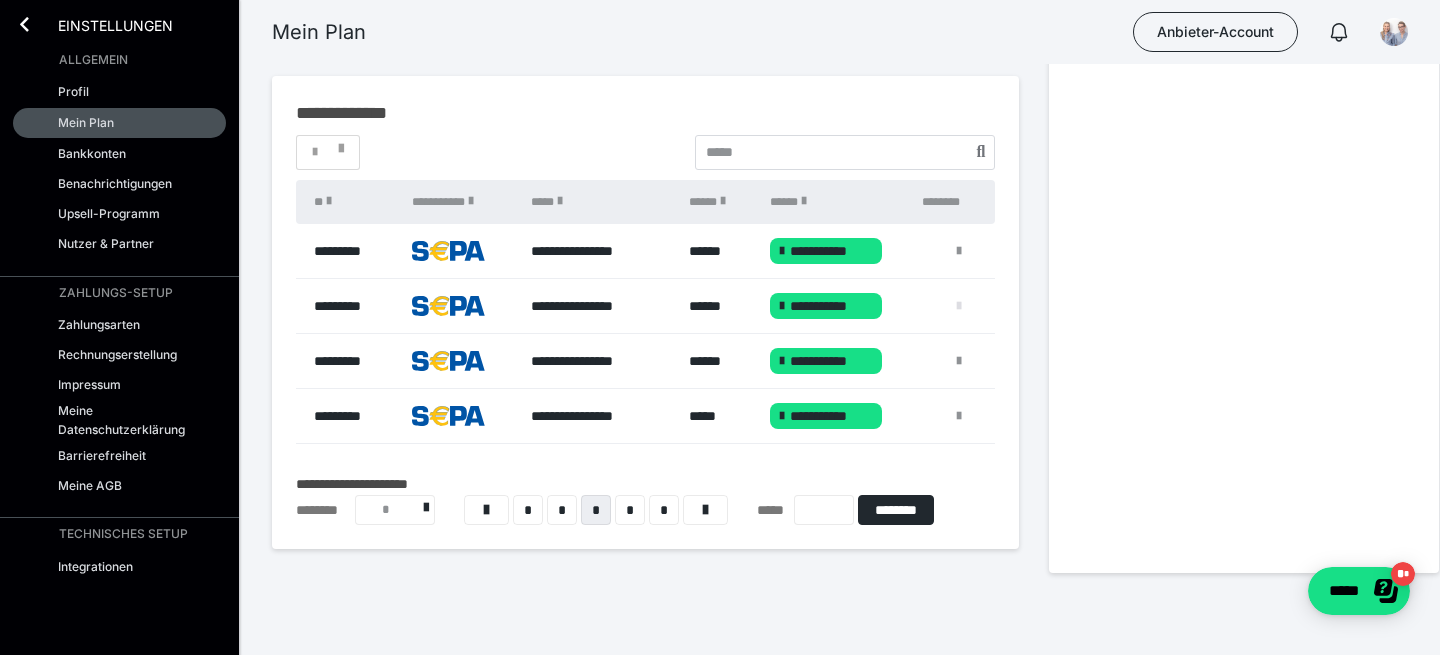 click at bounding box center (959, 306) 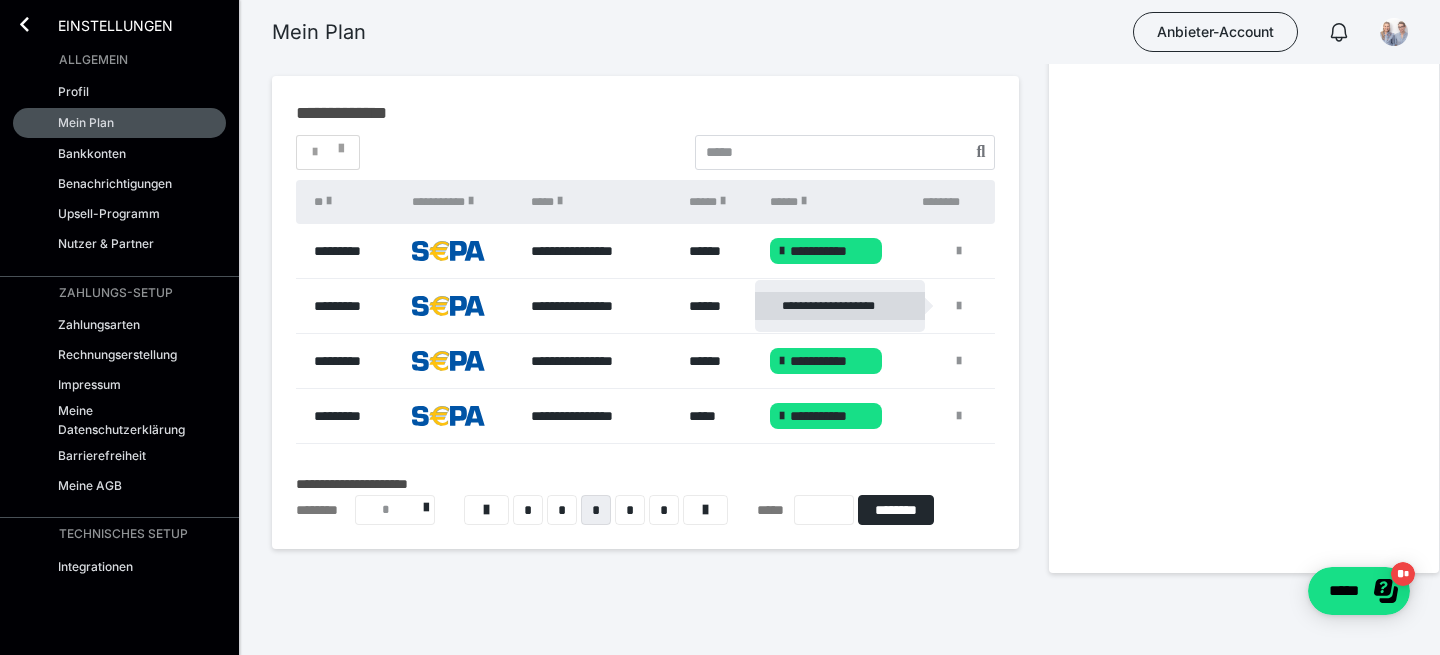 click on "**********" at bounding box center [840, 306] 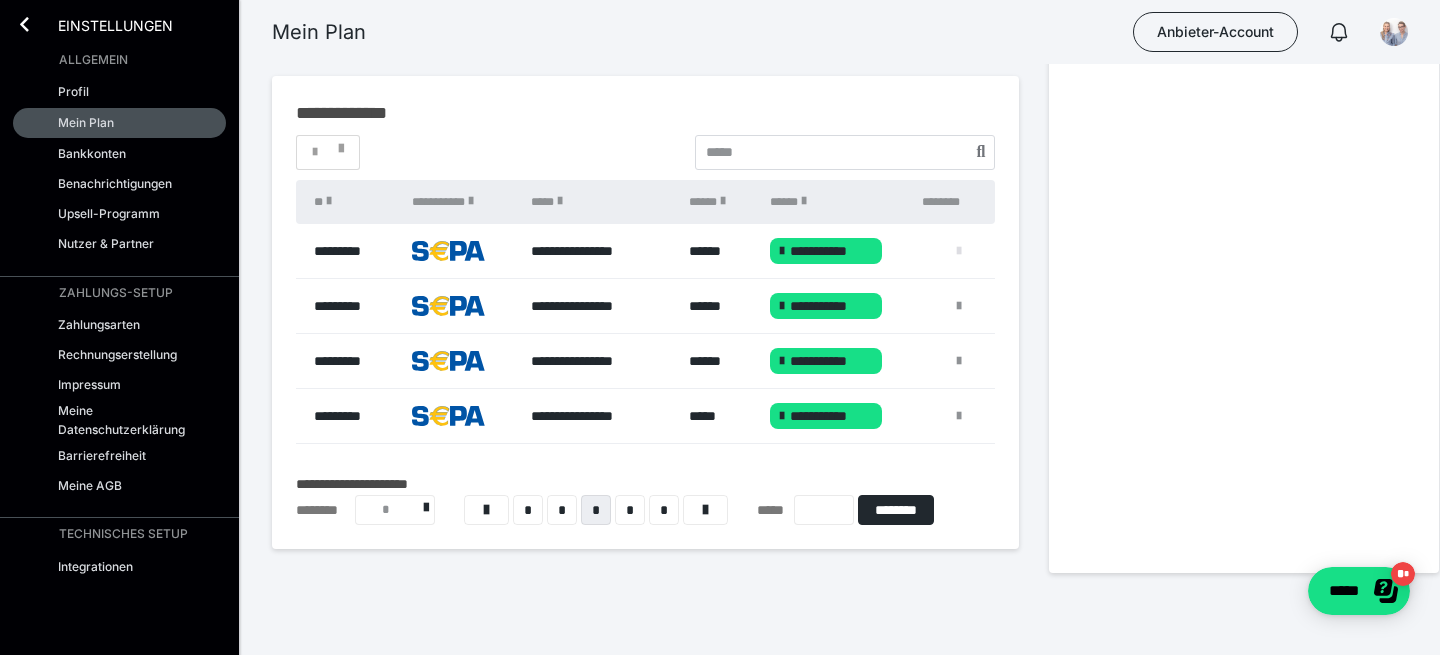 click at bounding box center [959, 251] 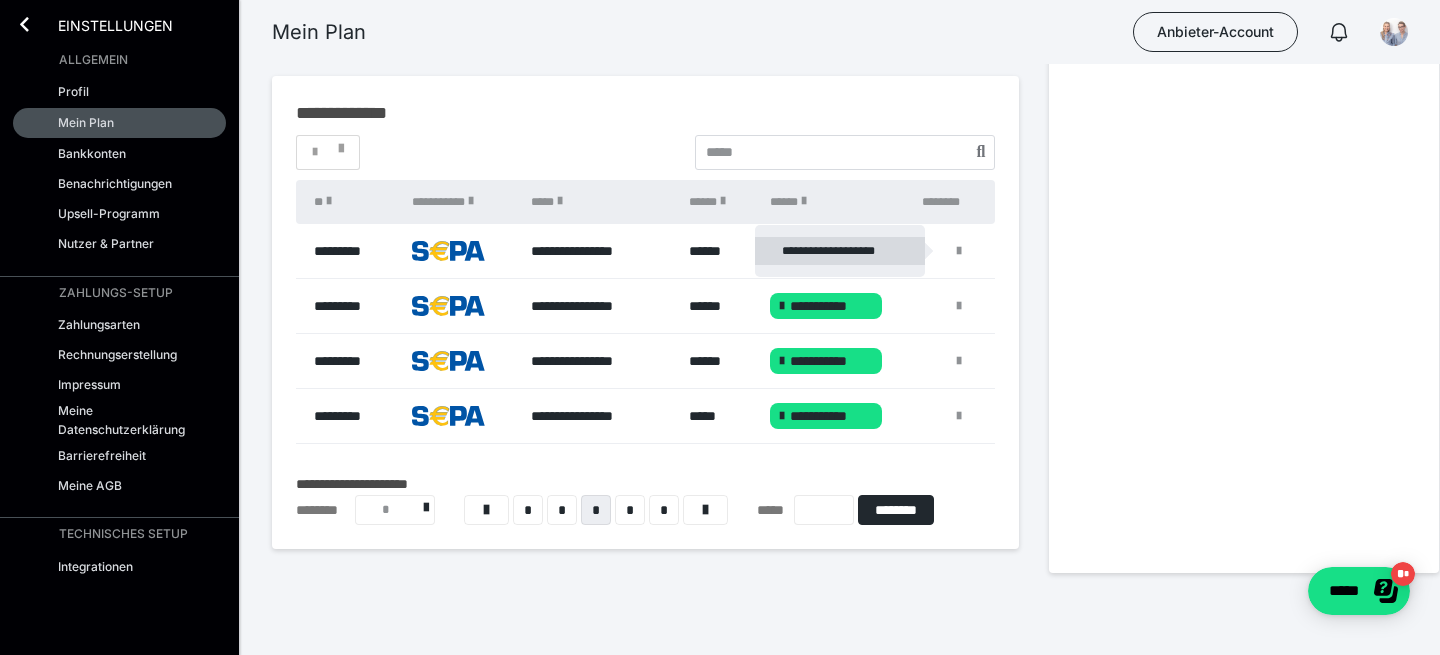 click on "**********" at bounding box center (840, 251) 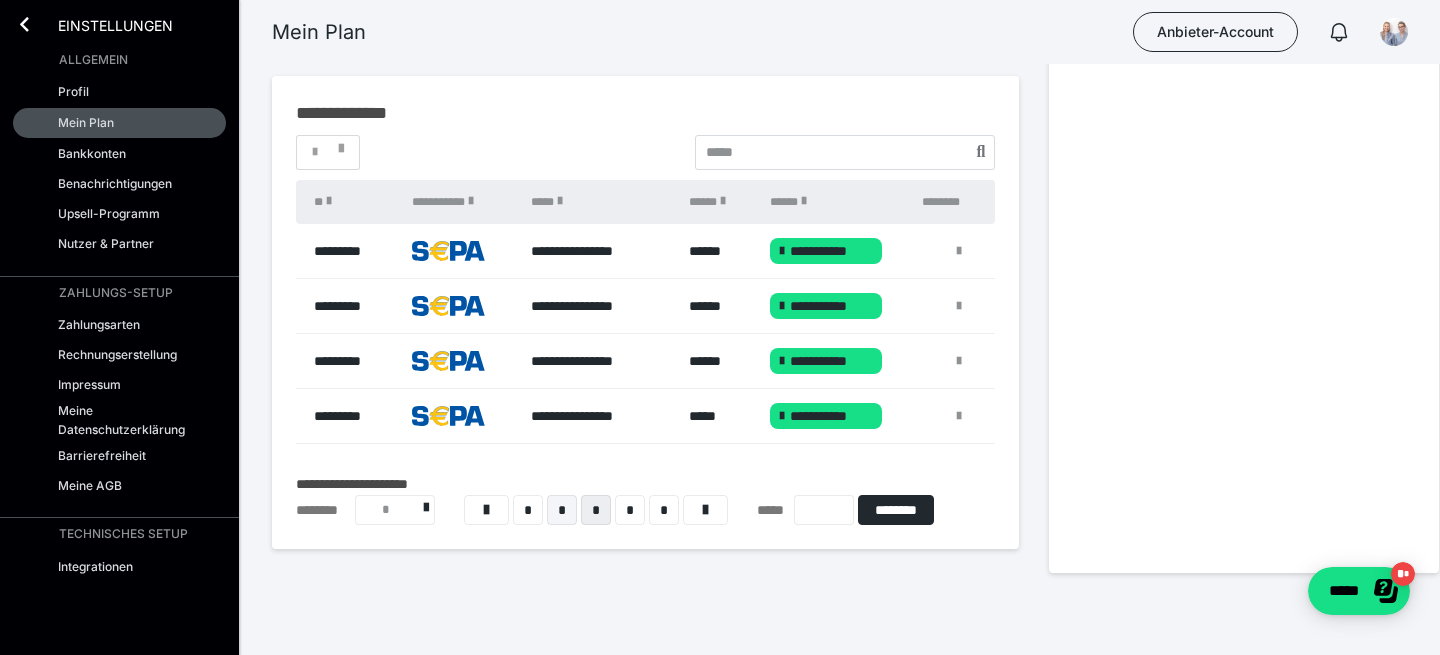 click on "*" at bounding box center [562, 510] 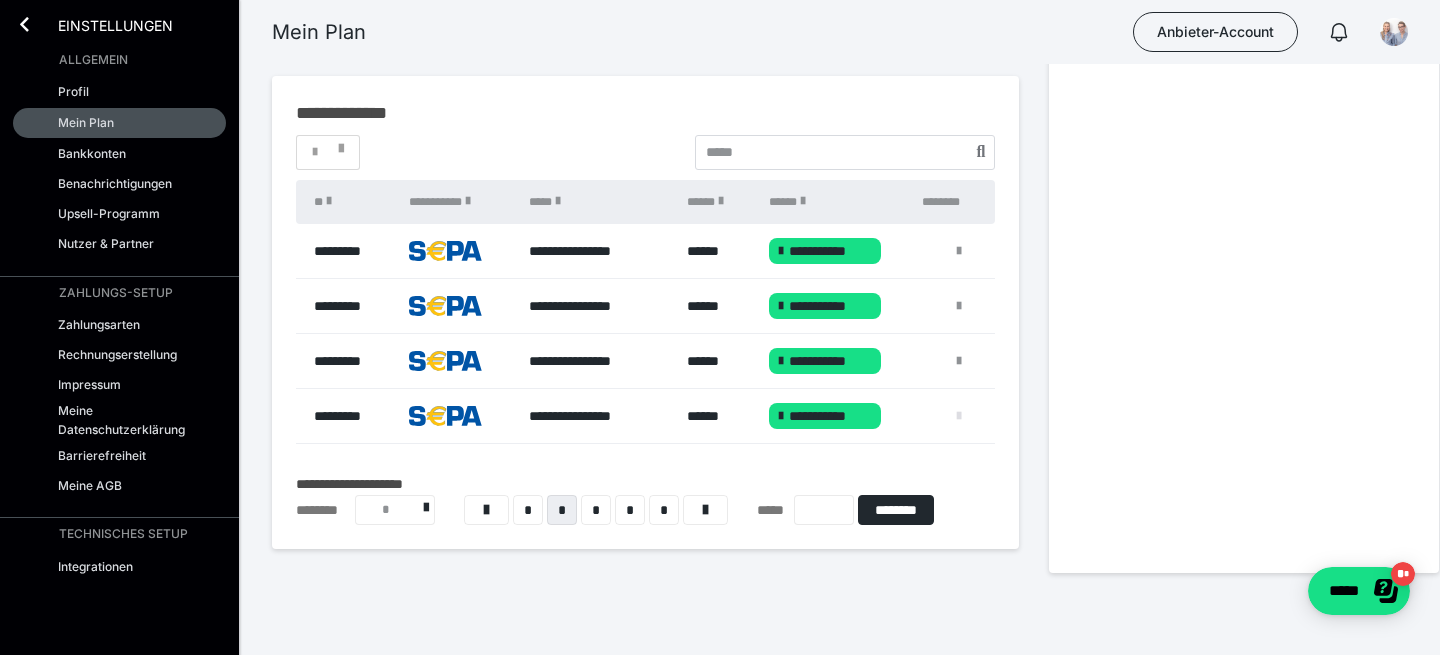 click at bounding box center (959, 416) 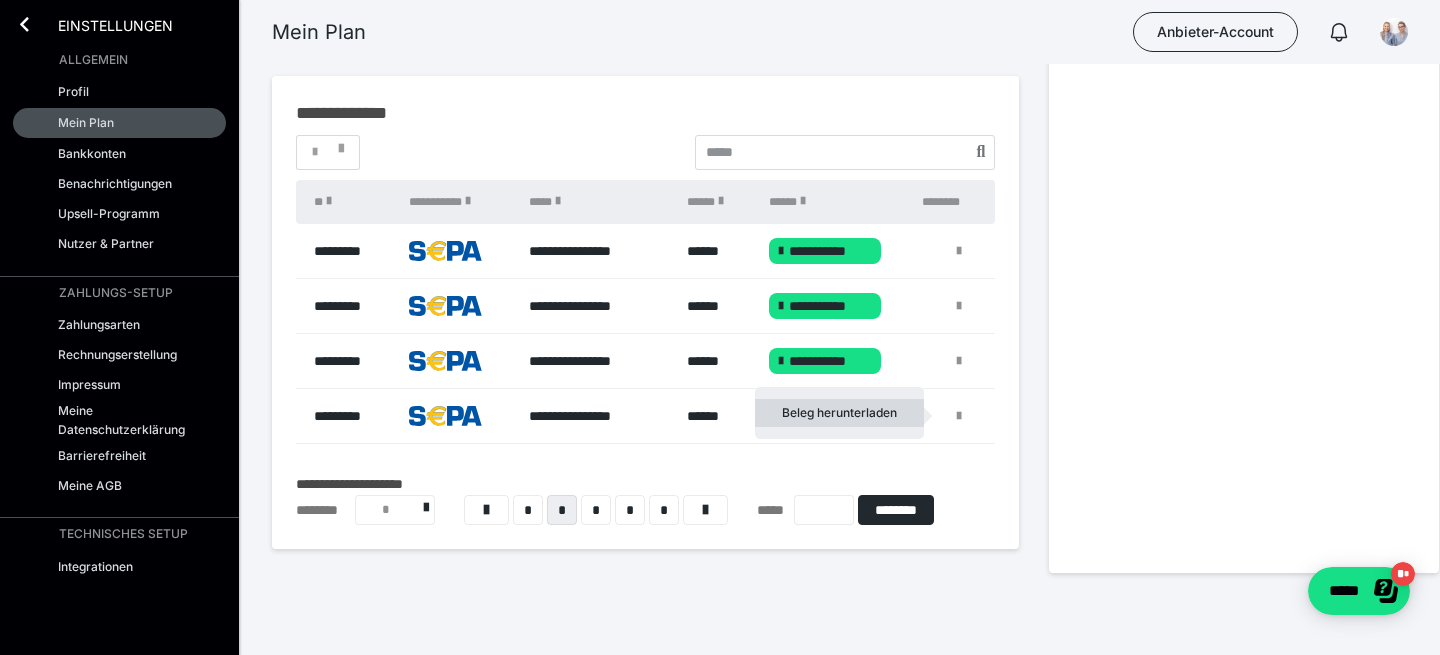 click on "Beleg herunterladen" at bounding box center (839, 413) 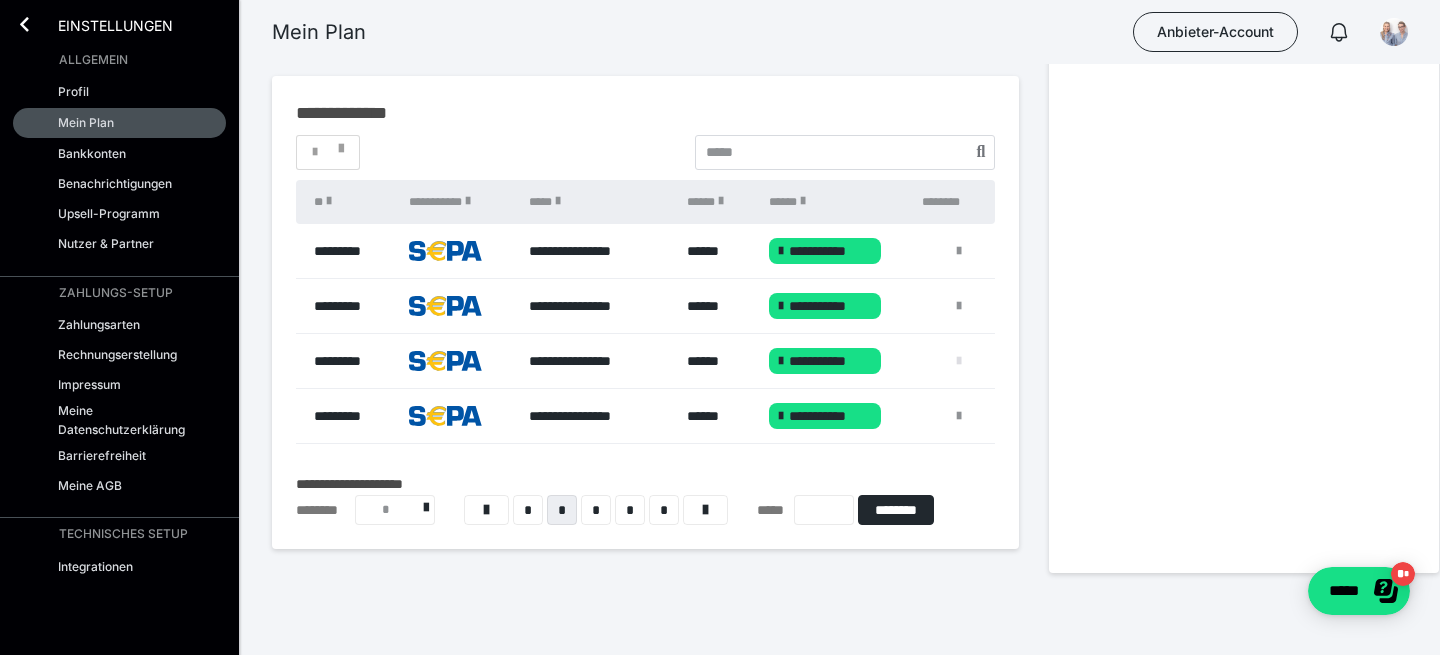click at bounding box center (959, 361) 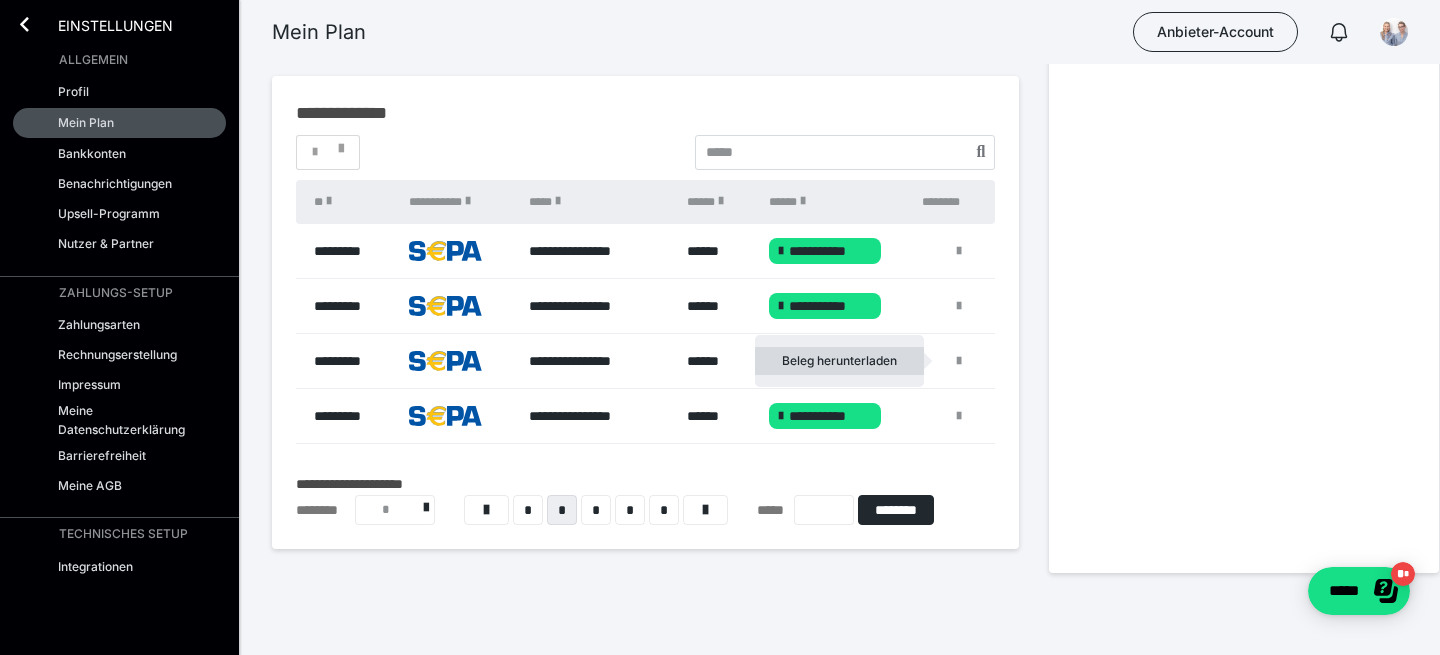 click on "Beleg herunterladen" at bounding box center [839, 361] 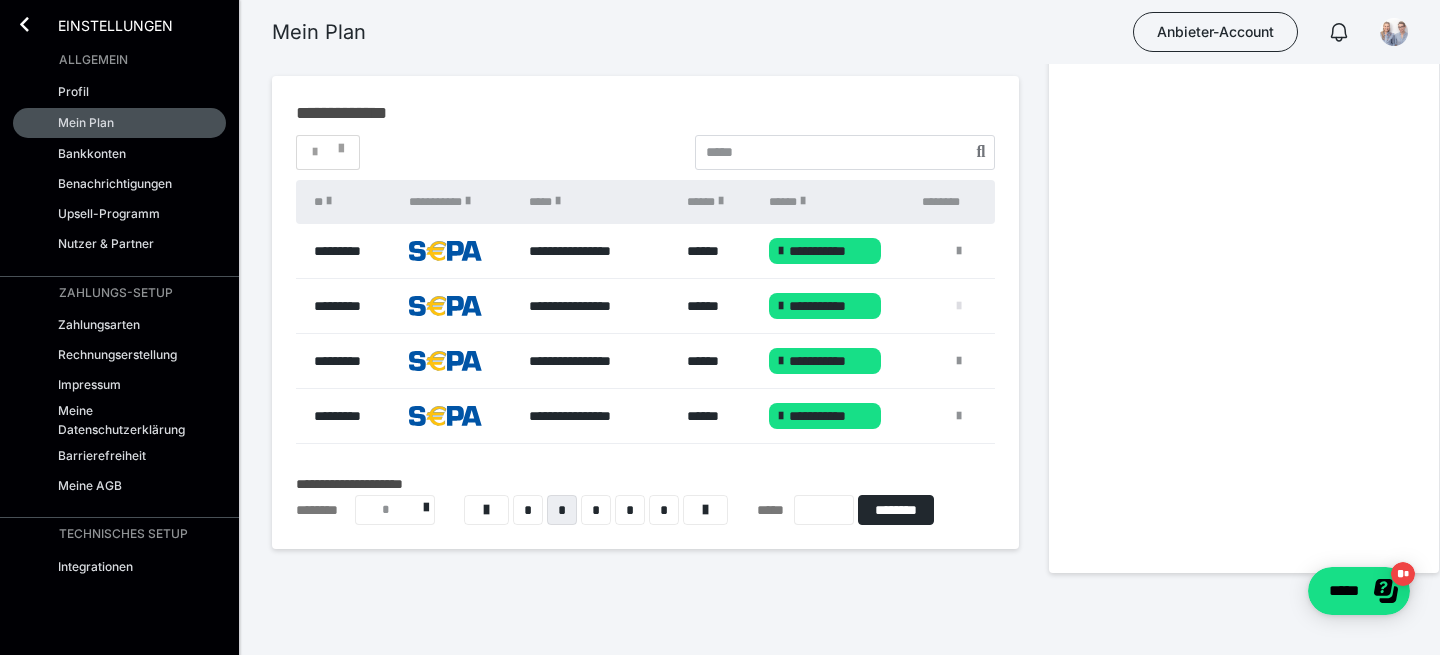 click at bounding box center [959, 306] 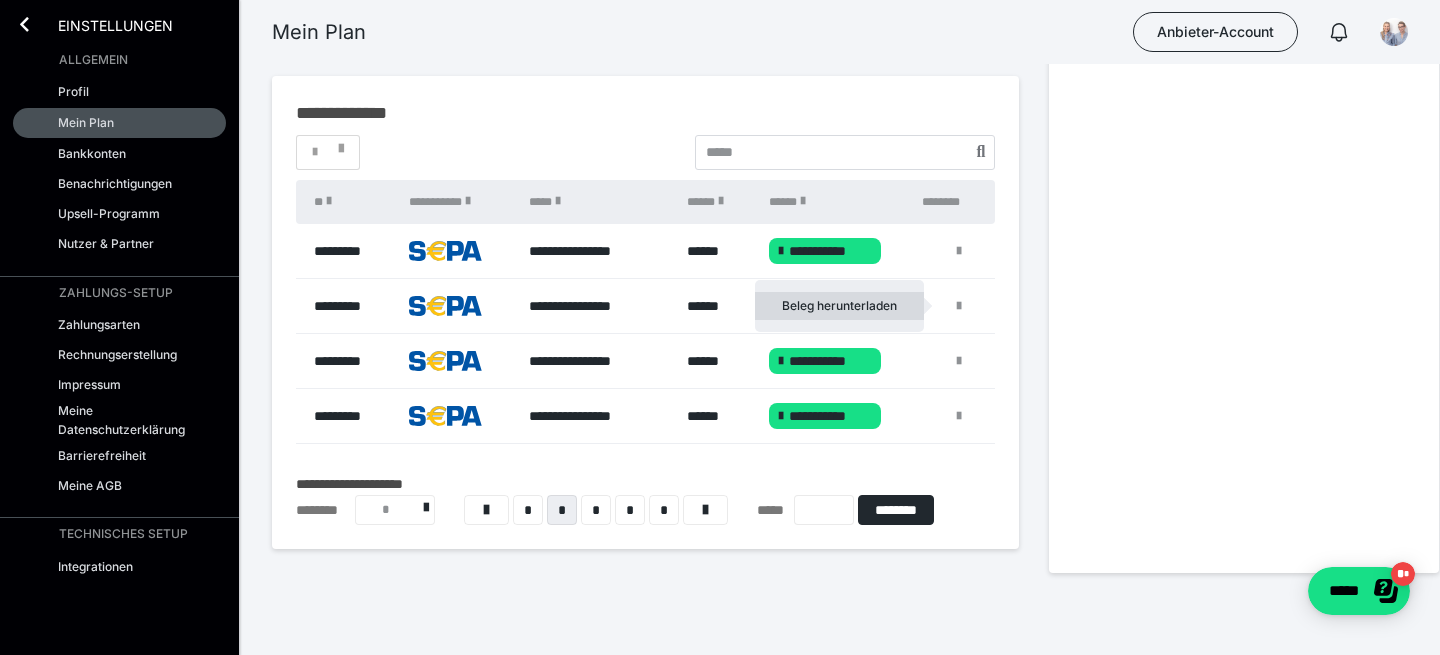 click on "Beleg herunterladen" at bounding box center (839, 306) 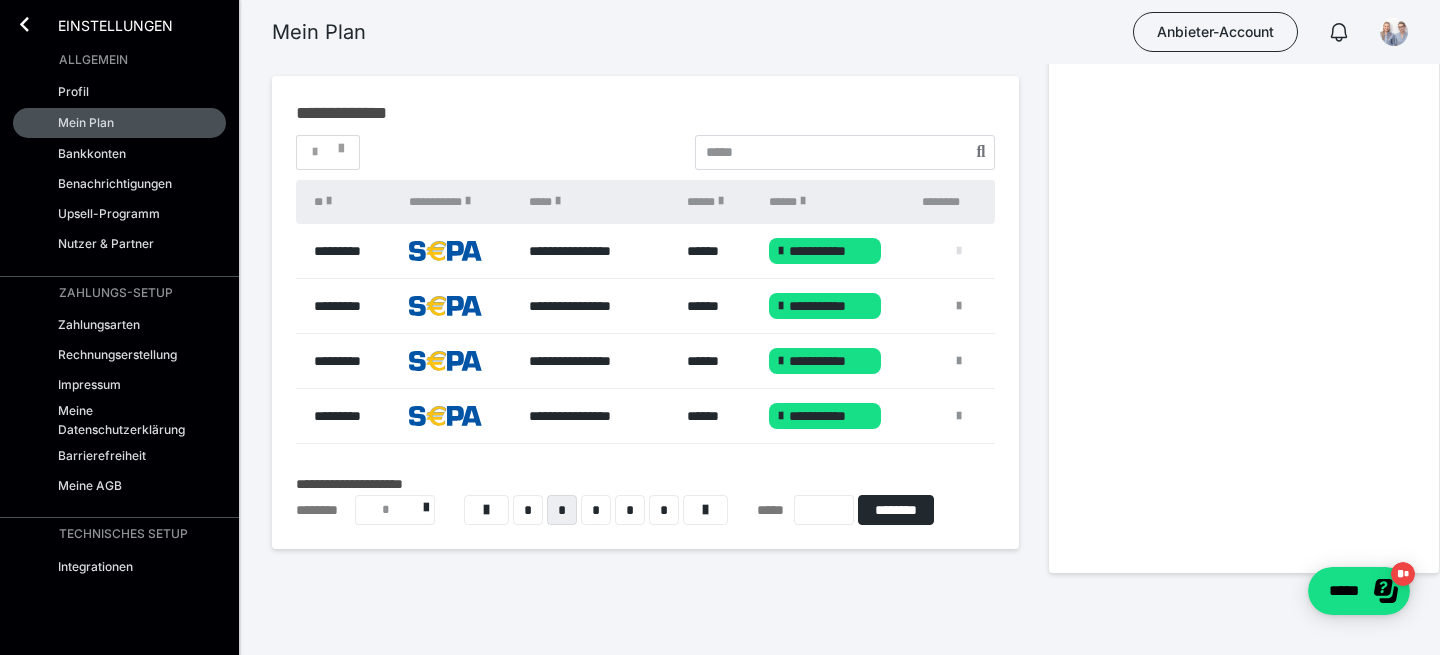 click at bounding box center [959, 251] 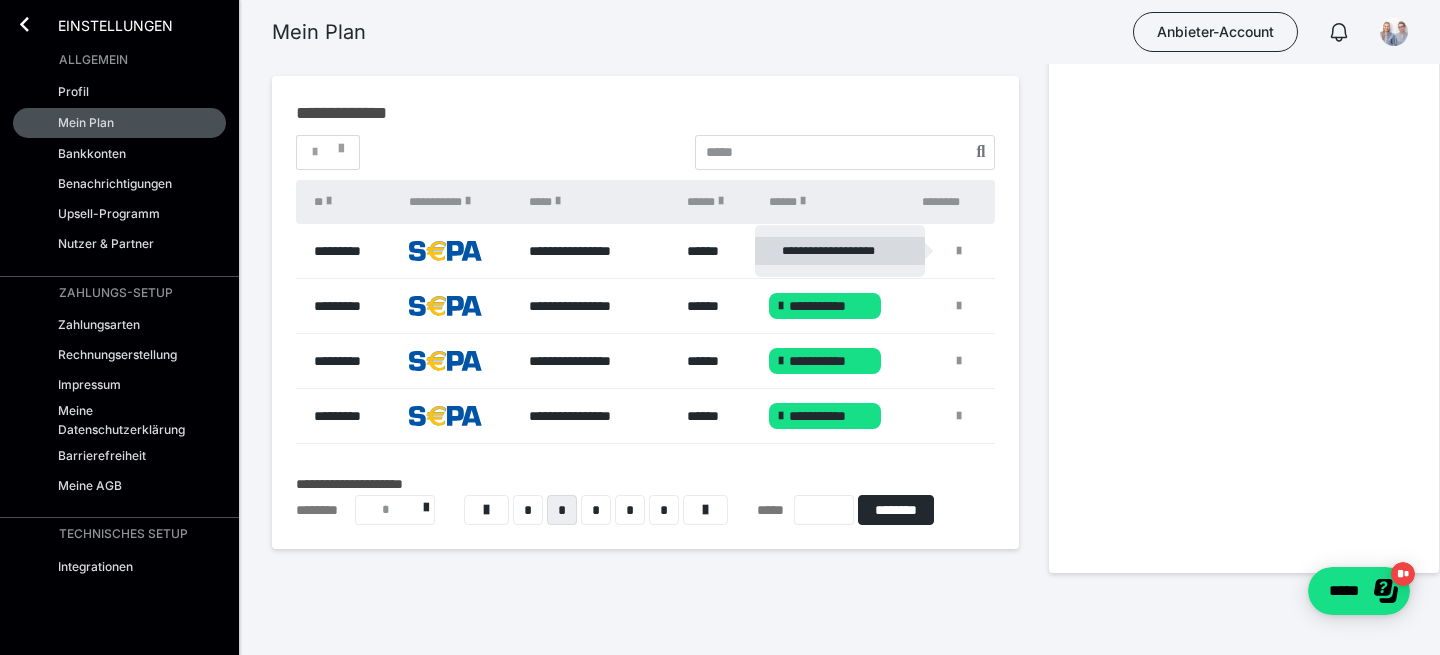 click on "**********" at bounding box center [840, 251] 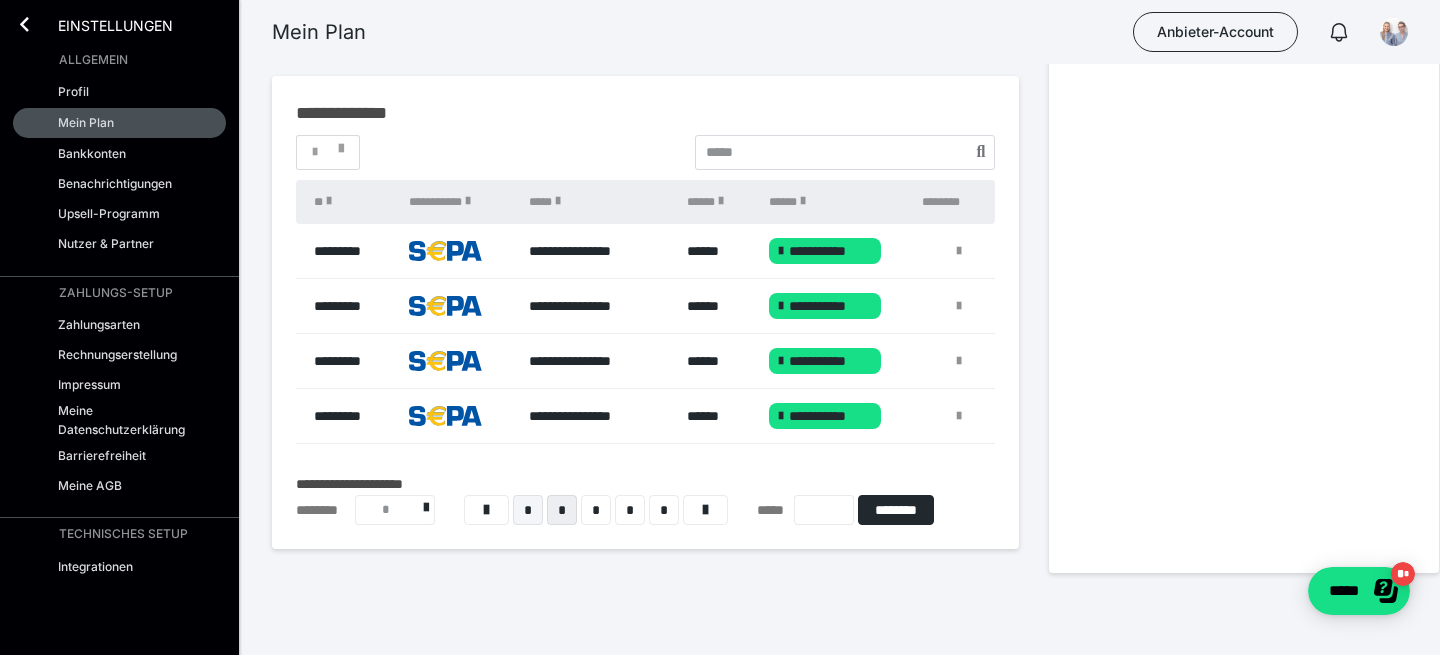 click on "*" at bounding box center [528, 510] 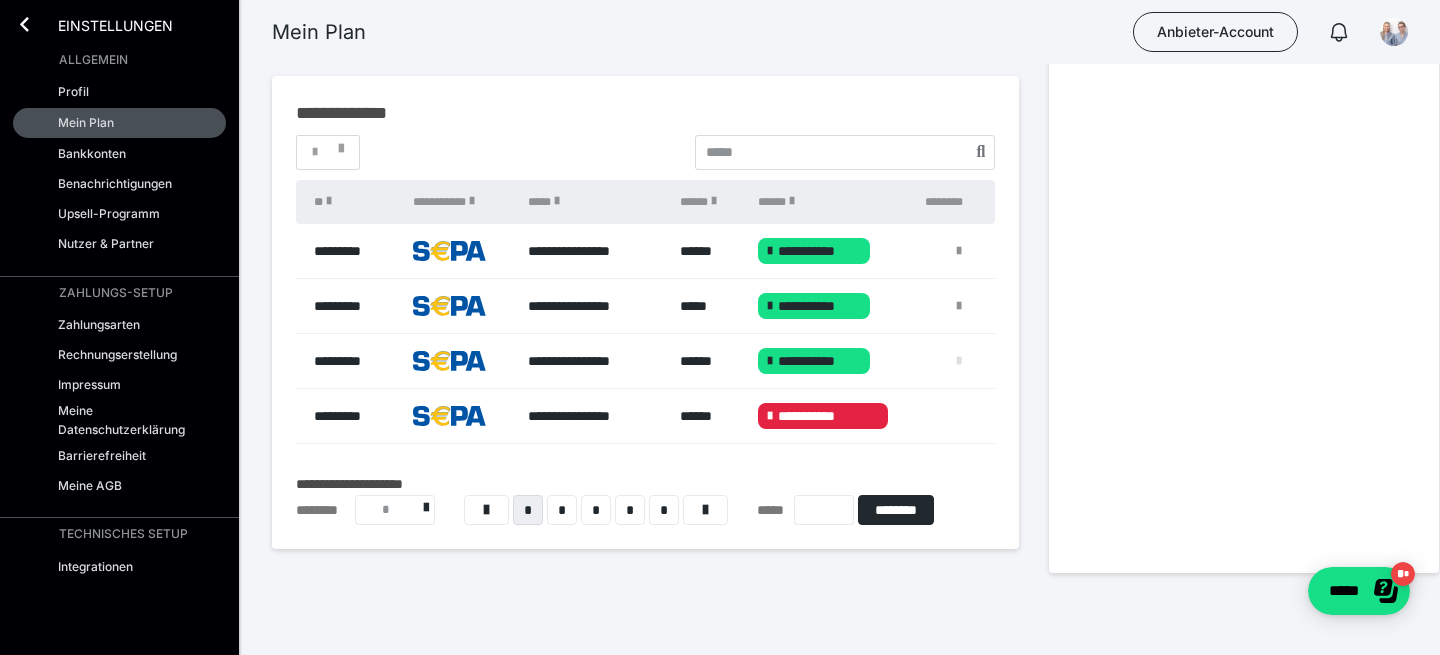 click at bounding box center [959, 361] 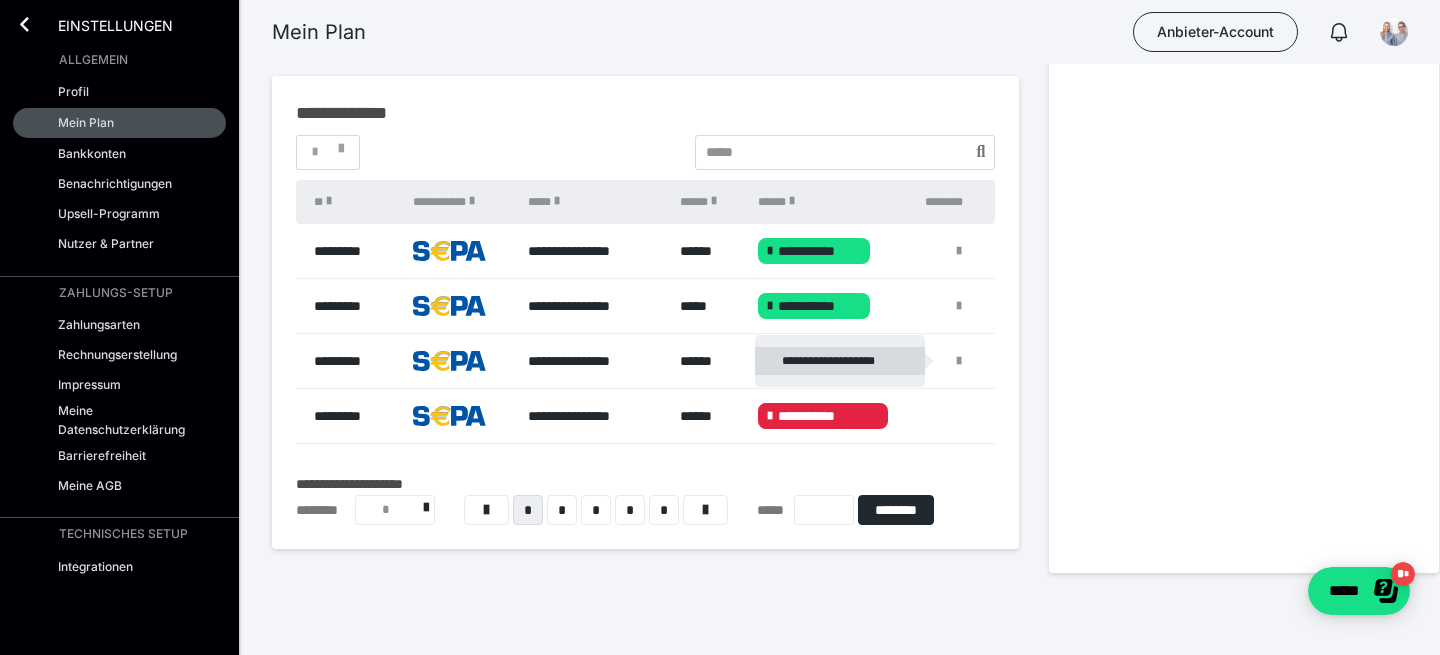 click on "**********" at bounding box center (840, 361) 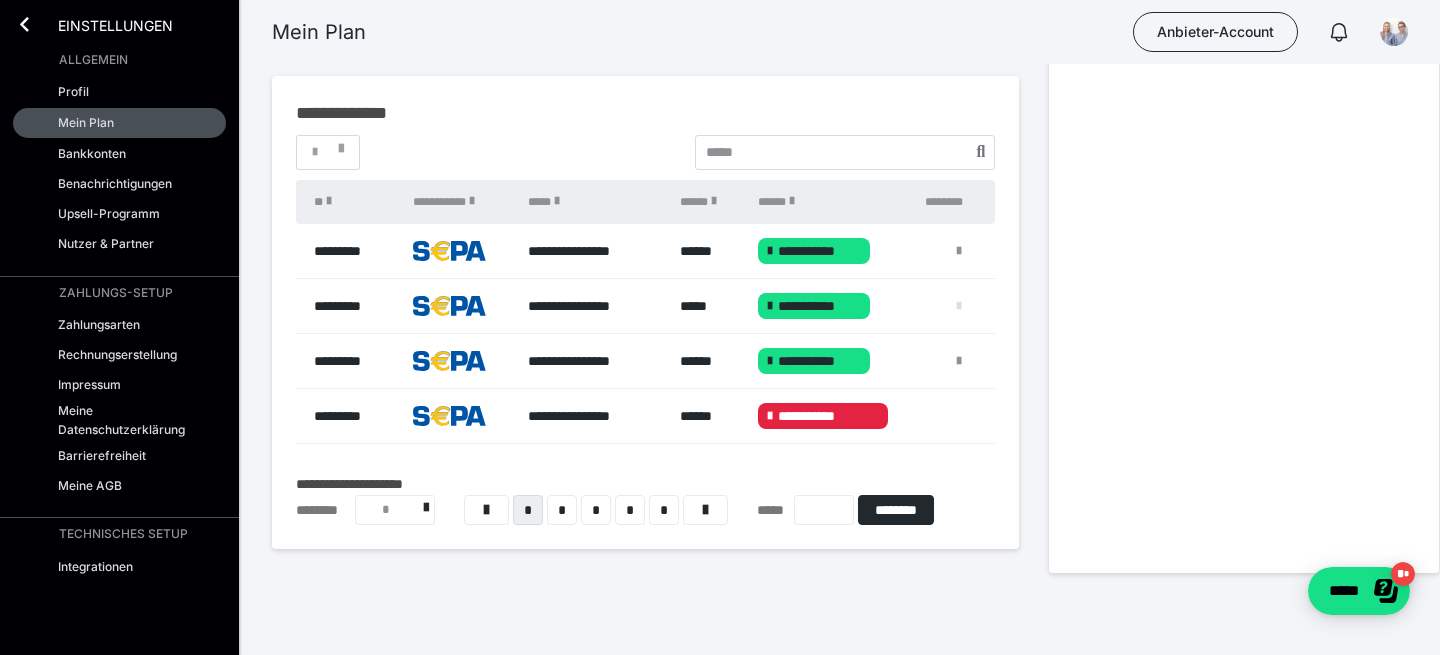 click at bounding box center [959, 306] 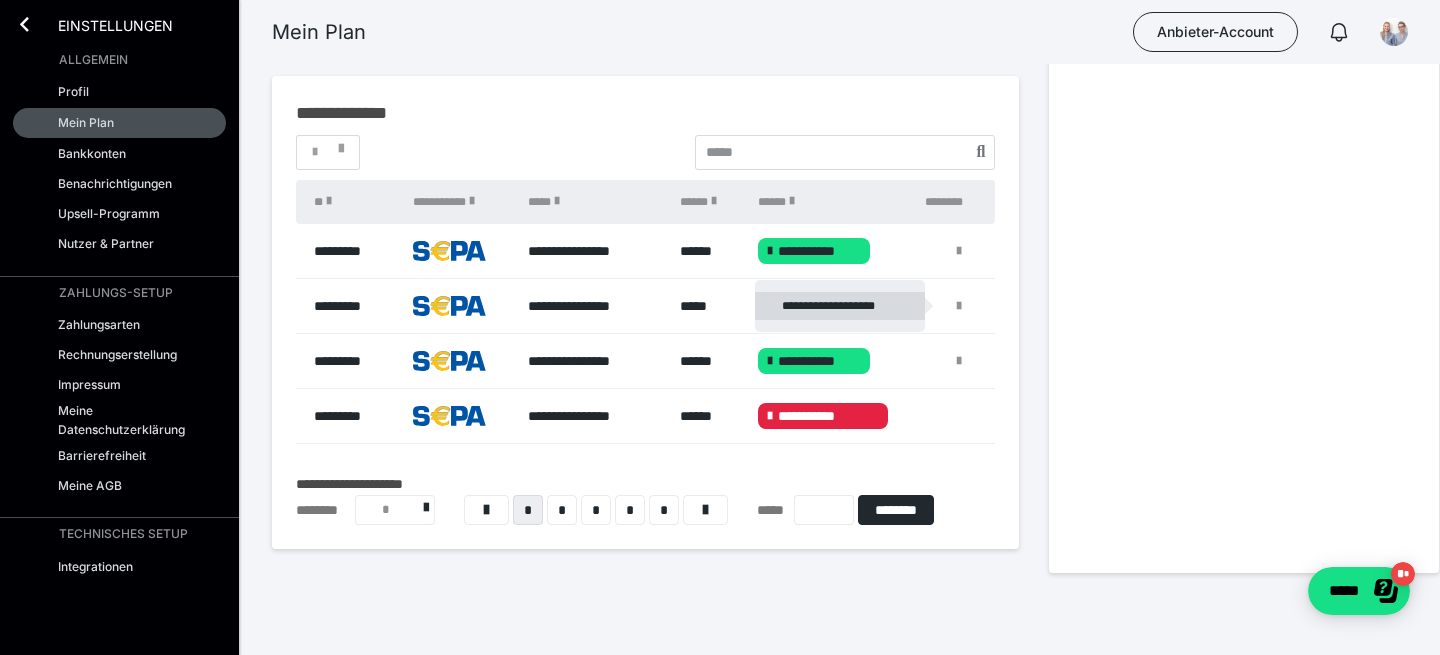 click on "**********" at bounding box center [840, 306] 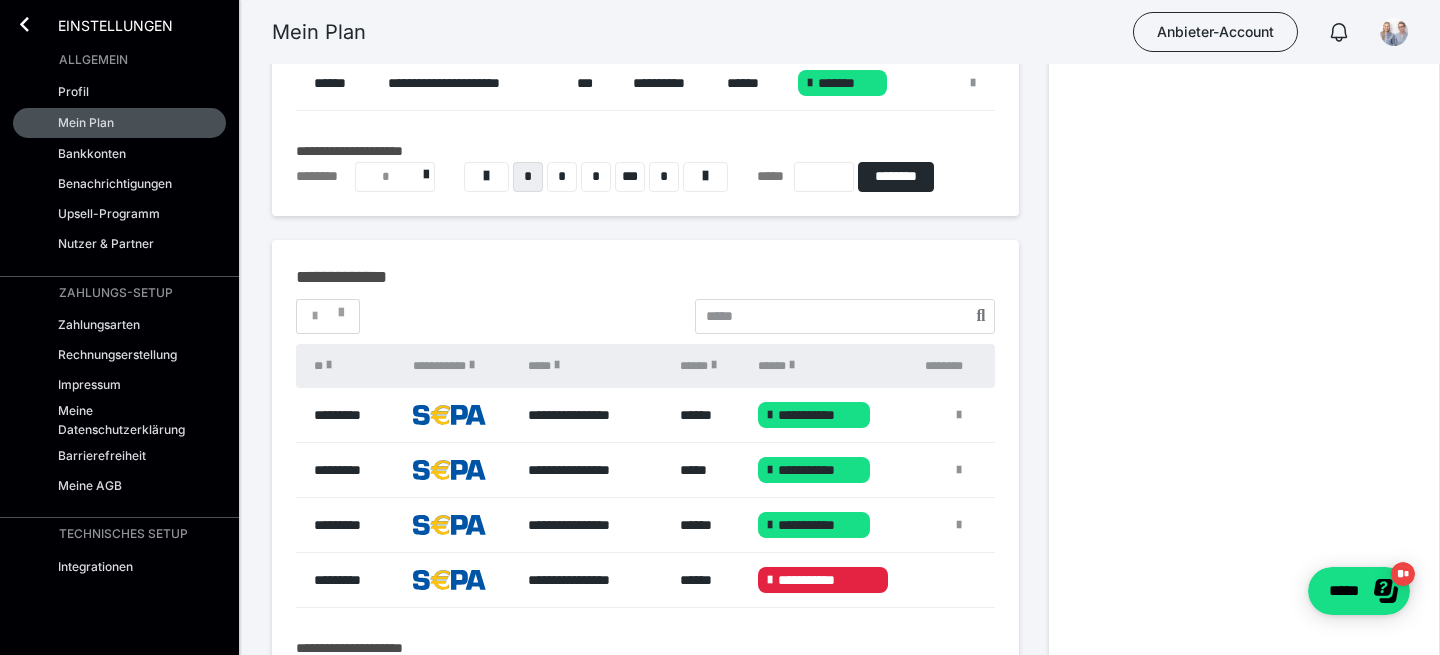 scroll, scrollTop: 589, scrollLeft: 0, axis: vertical 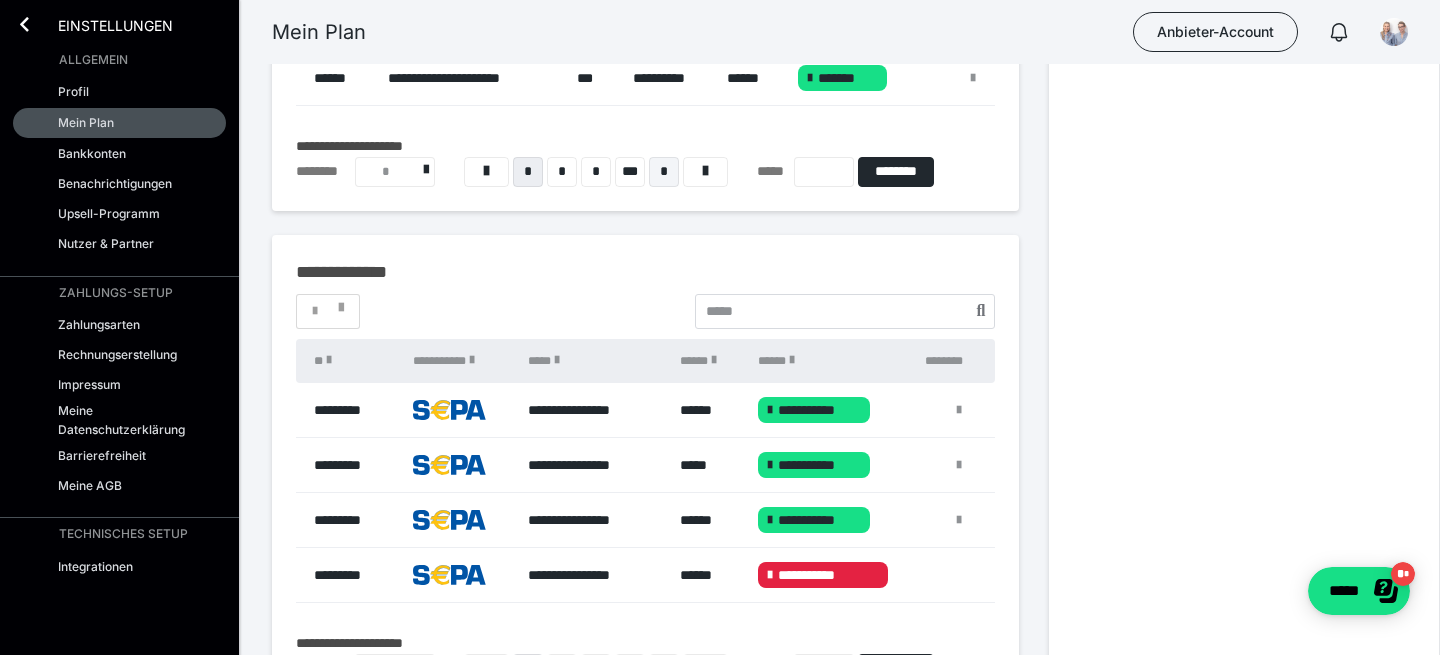 click on "*" at bounding box center (664, 172) 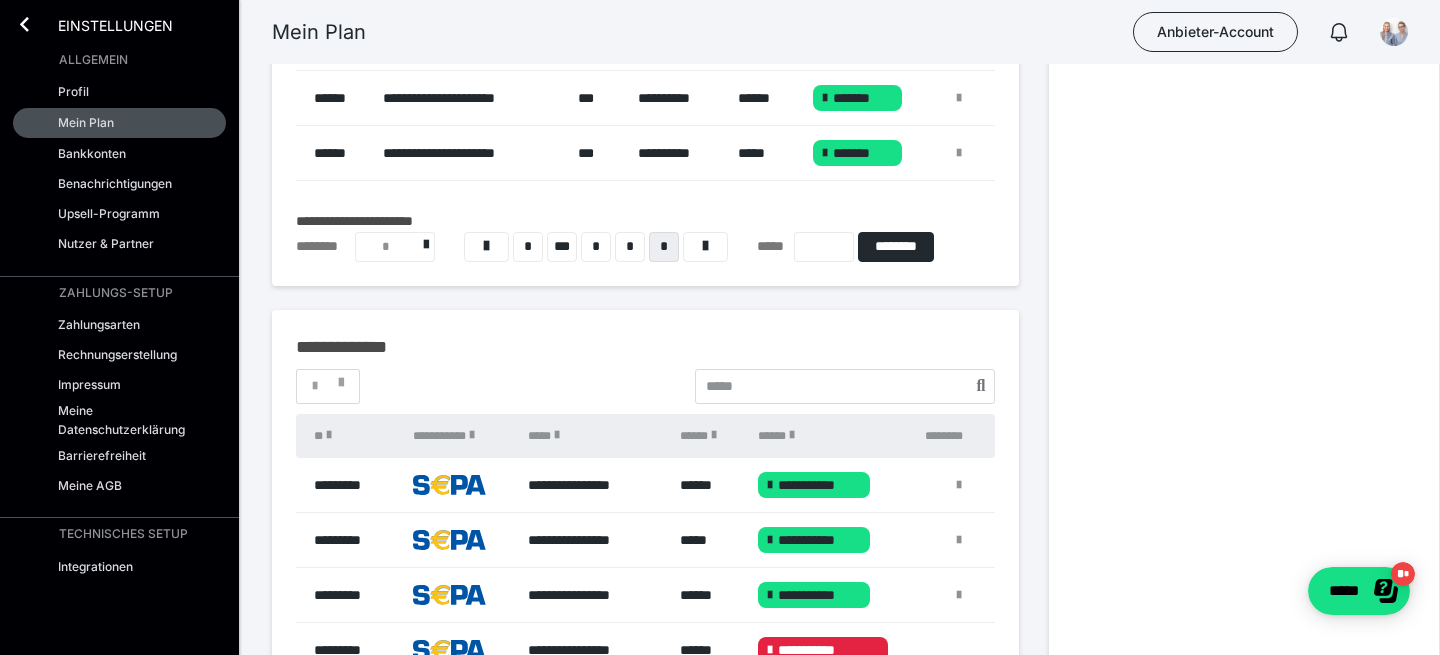 scroll, scrollTop: 507, scrollLeft: 0, axis: vertical 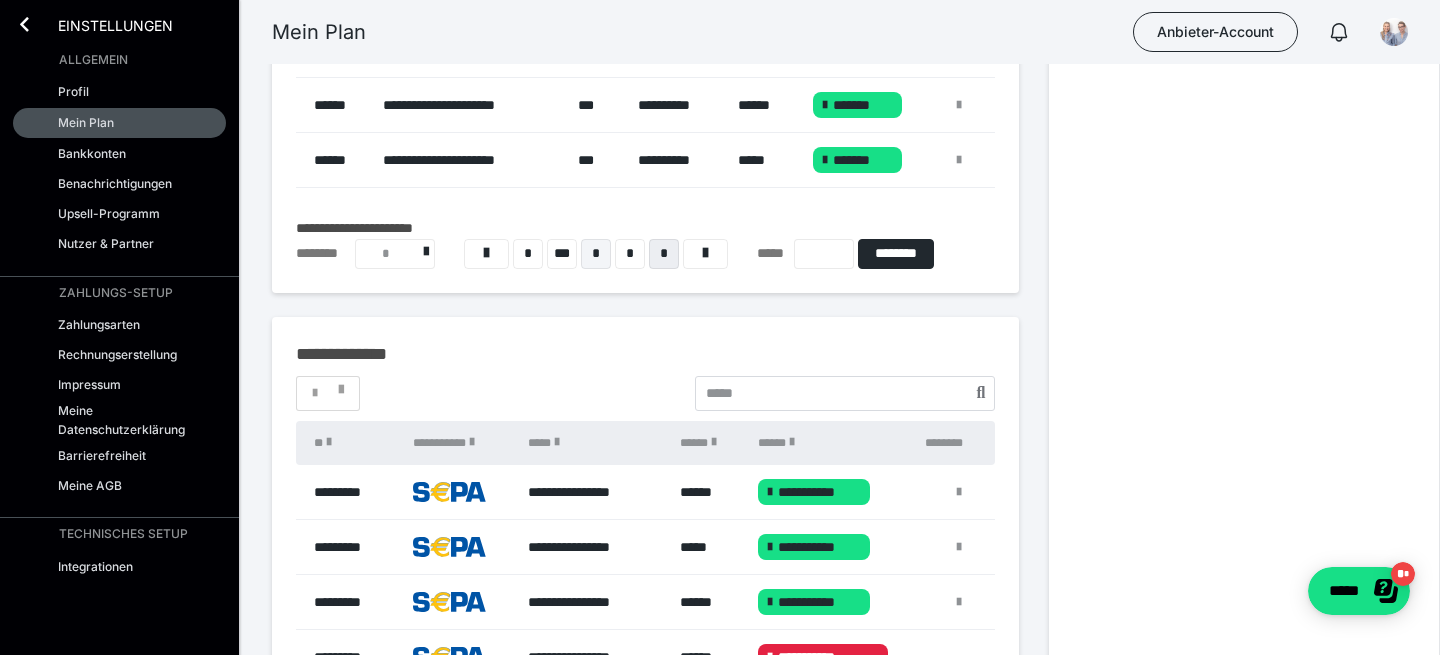 click on "*" at bounding box center [596, 254] 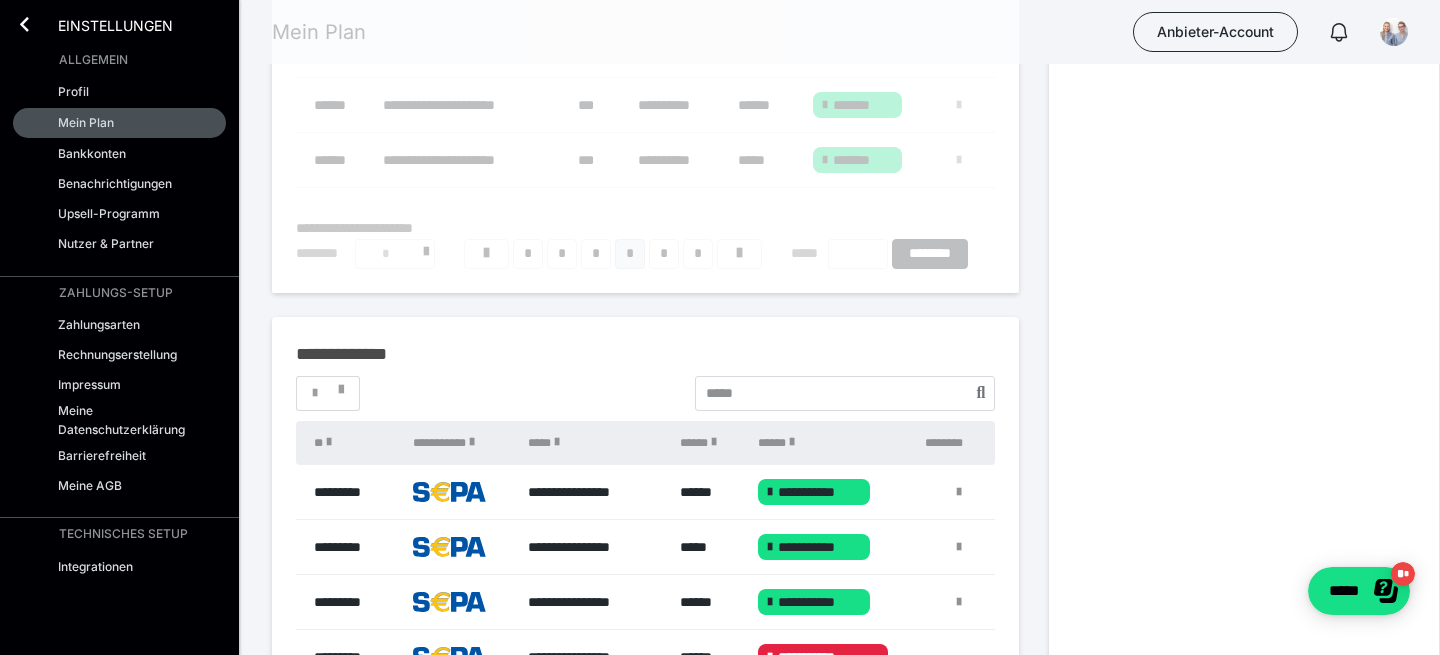 scroll, scrollTop: 250, scrollLeft: 0, axis: vertical 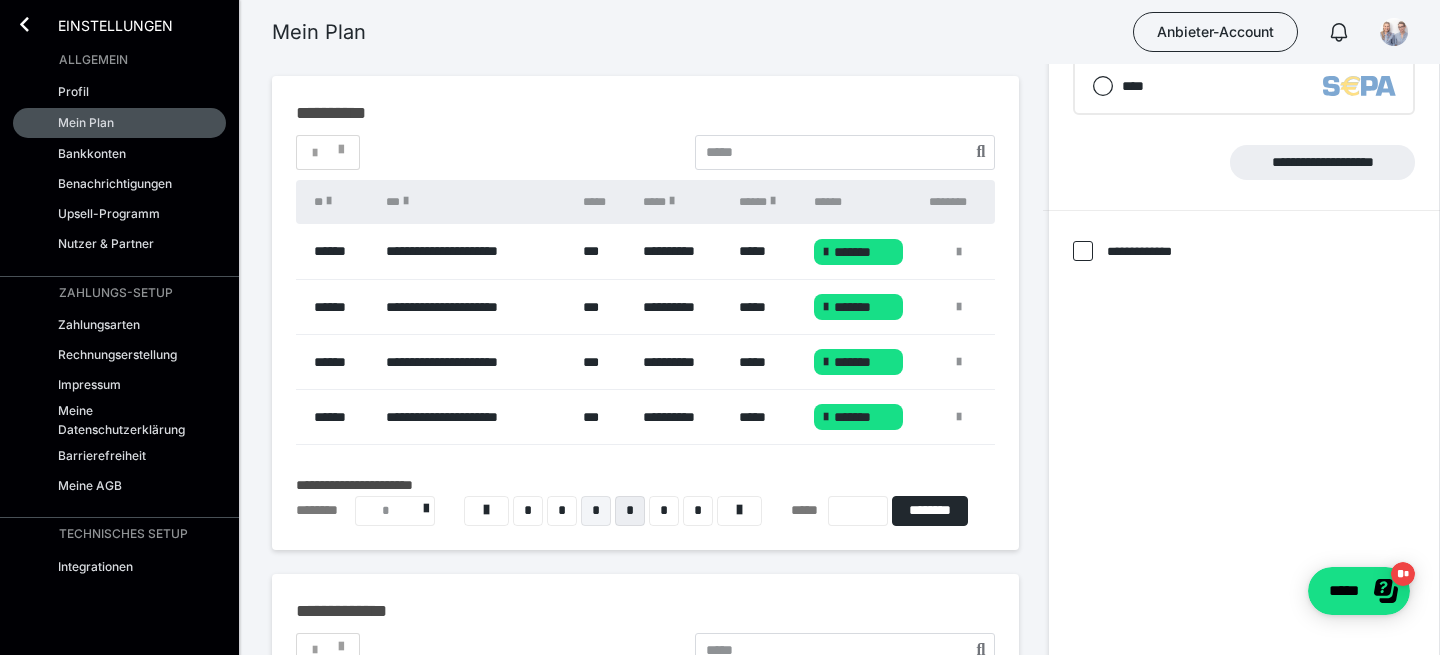 click on "*" at bounding box center [596, 511] 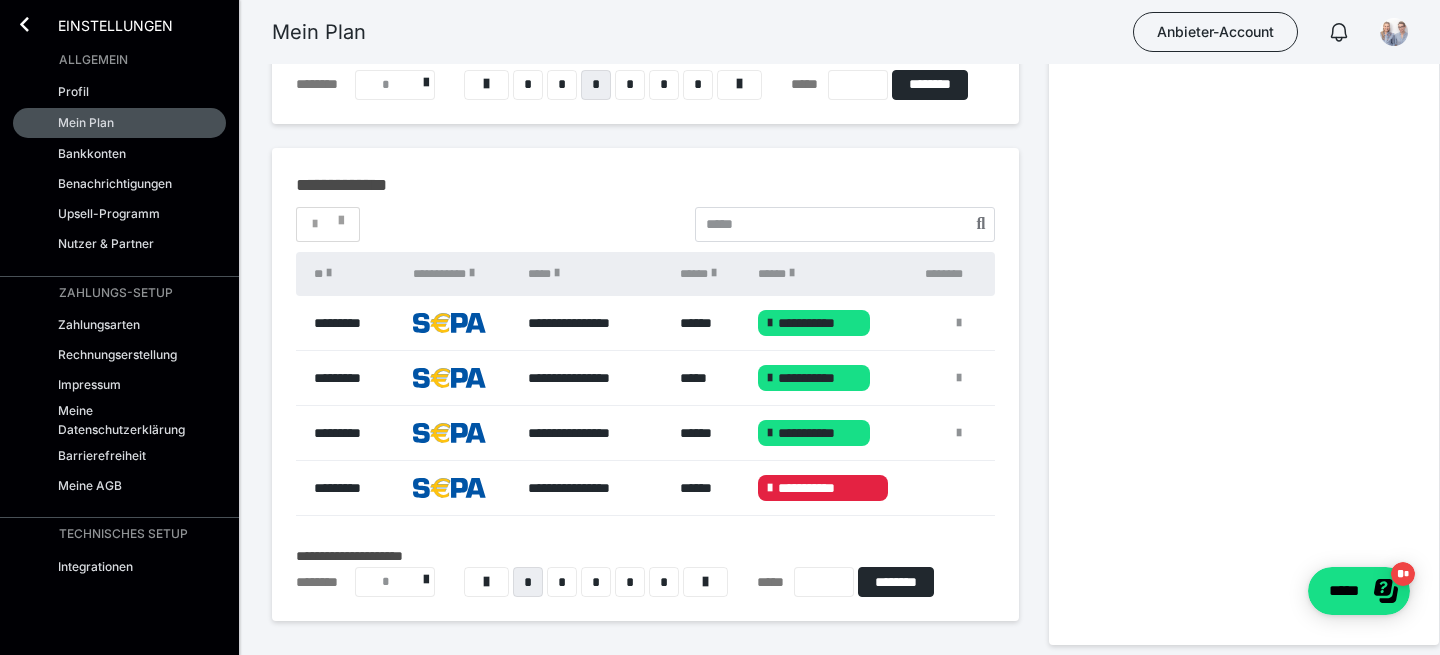 scroll, scrollTop: 683, scrollLeft: 0, axis: vertical 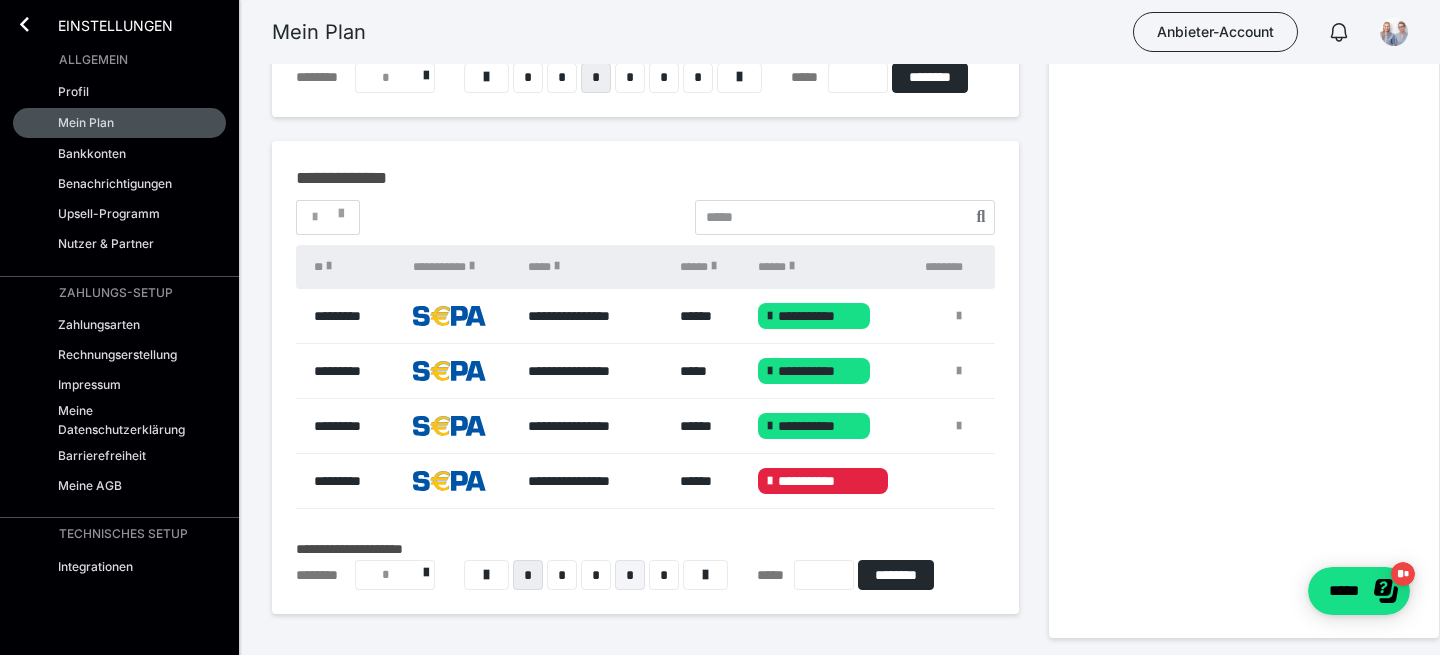 click on "*" at bounding box center [630, 575] 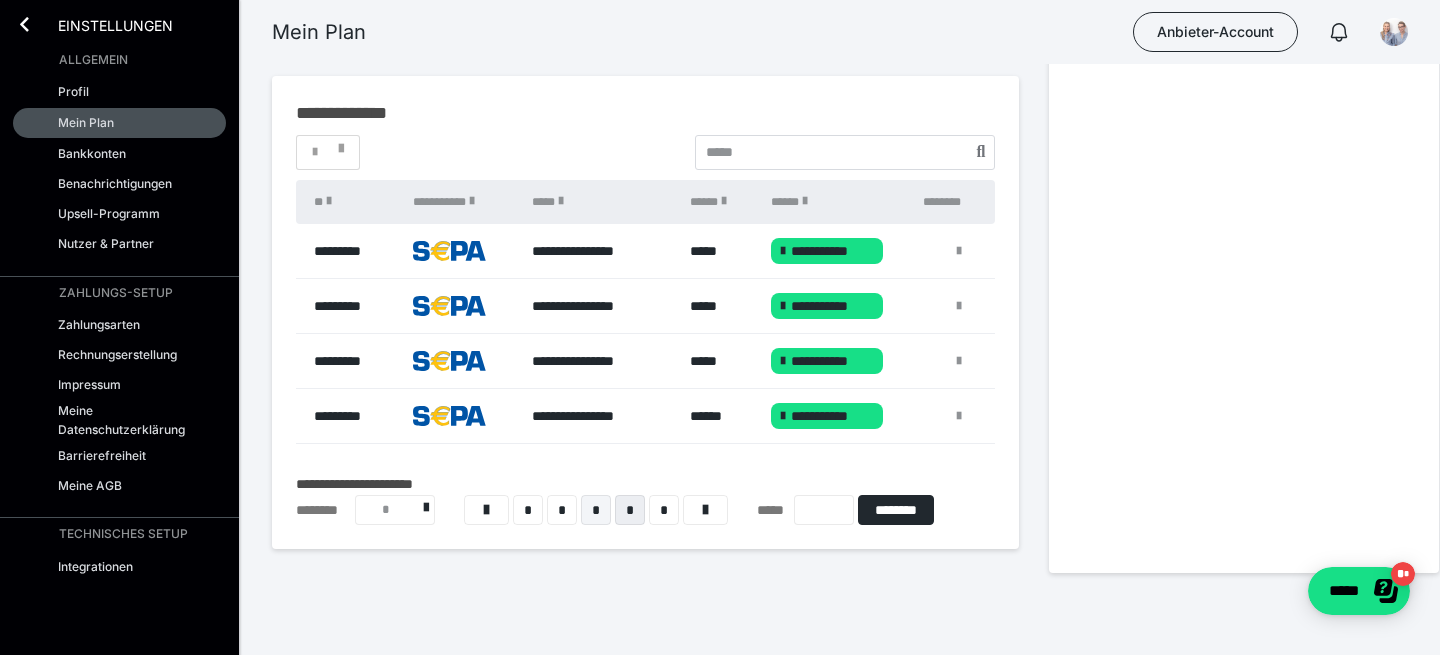 click on "*" at bounding box center [596, 510] 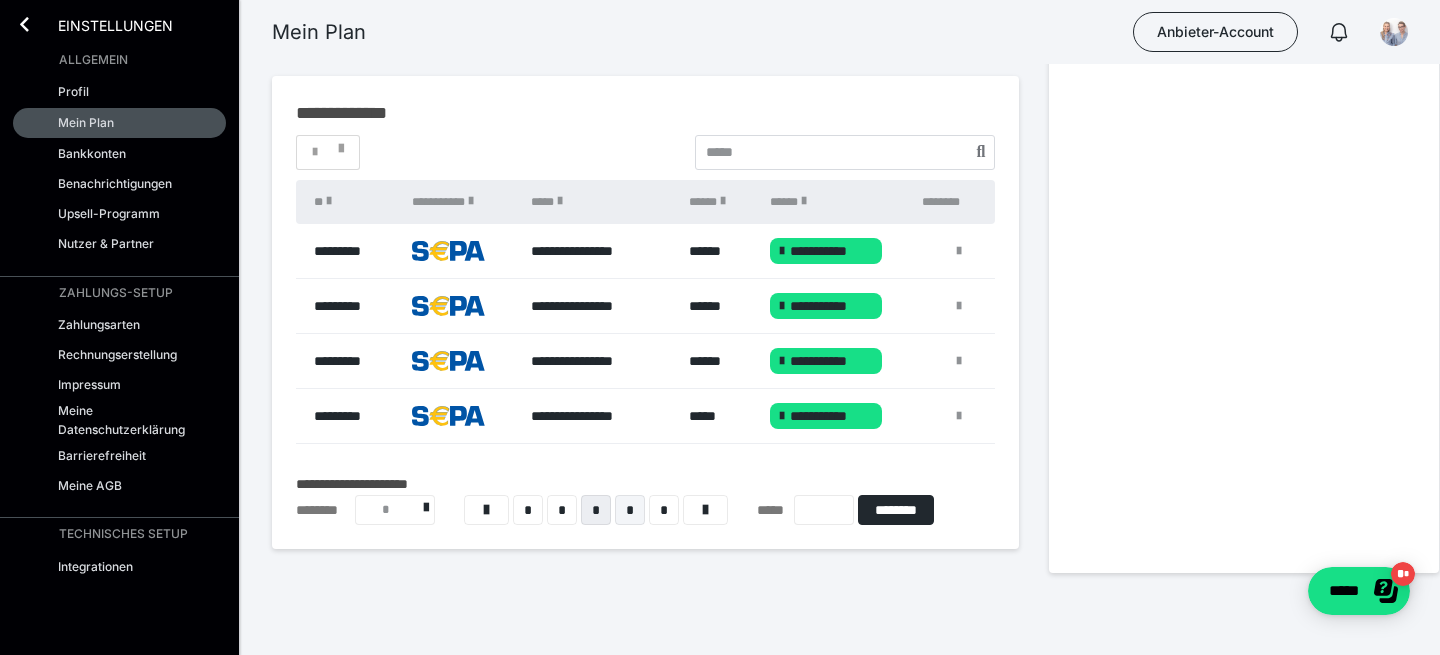 click on "*" at bounding box center [630, 510] 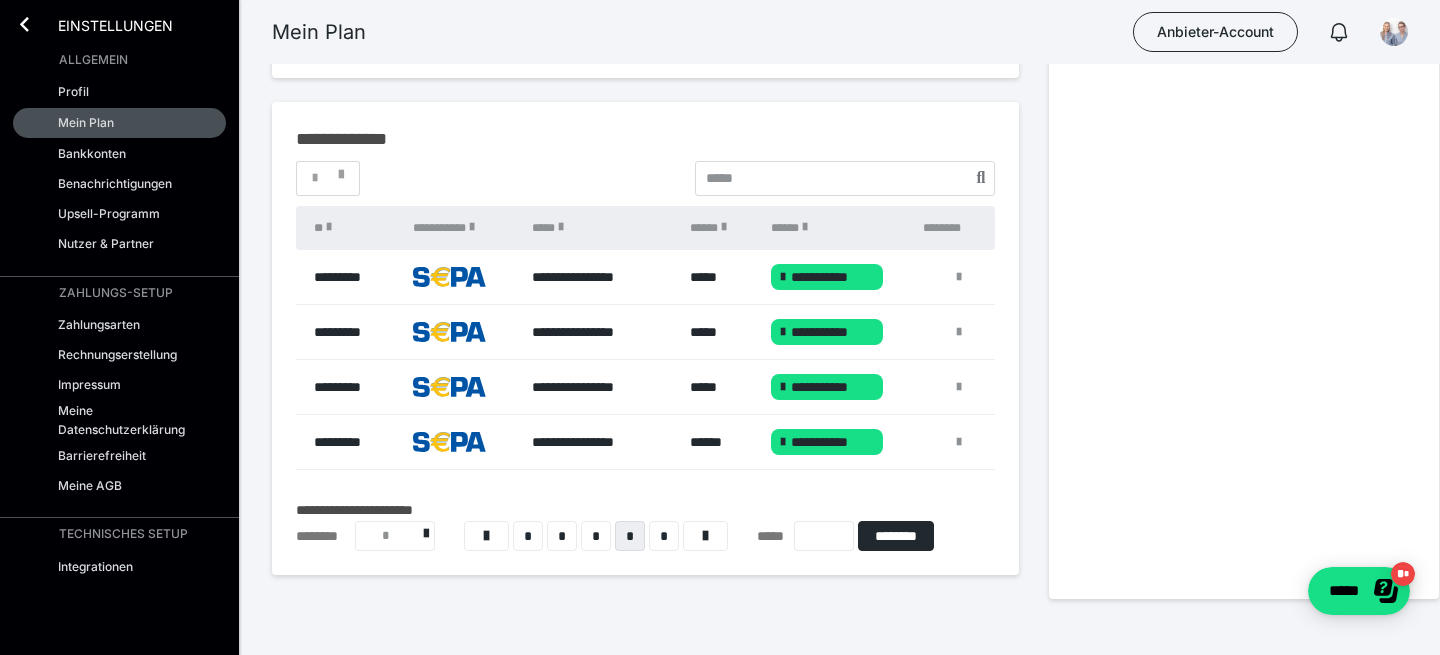 scroll, scrollTop: 727, scrollLeft: 0, axis: vertical 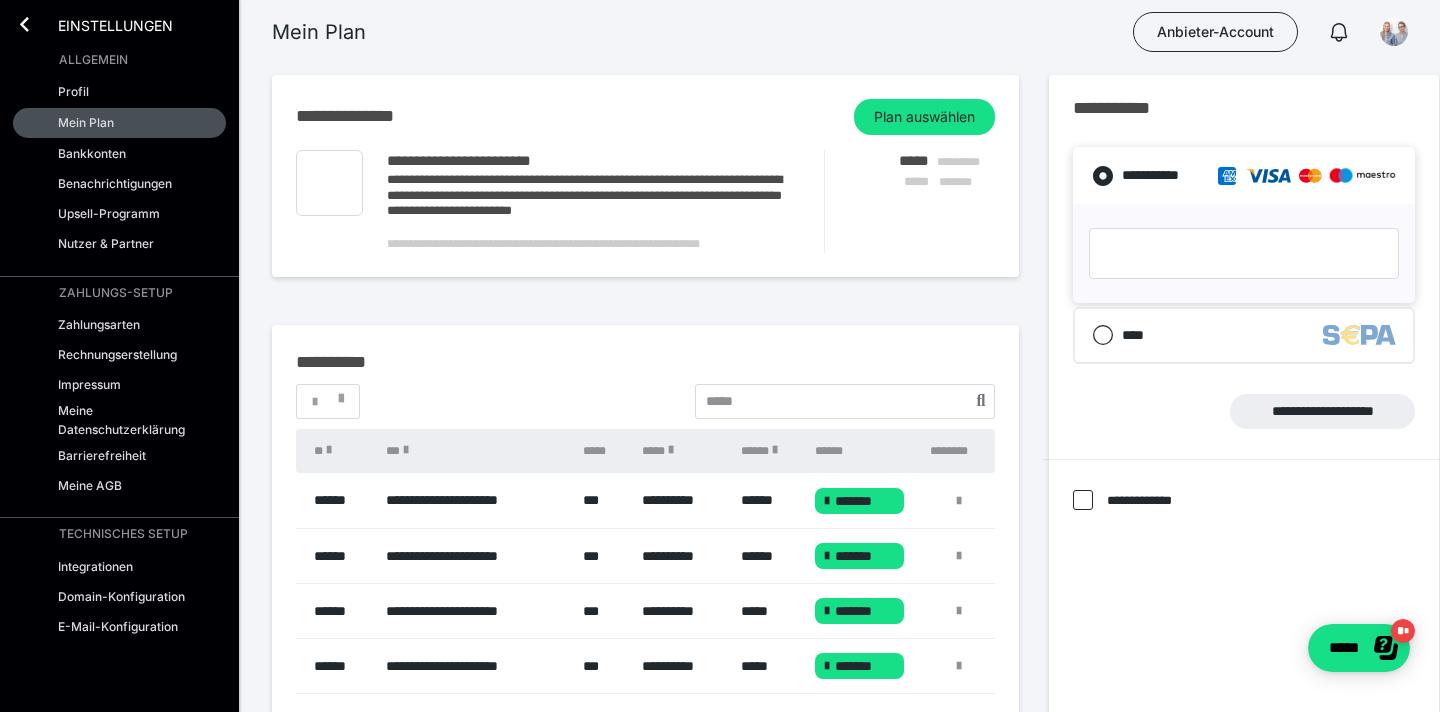 click on "**********" at bounding box center (645, 562) 